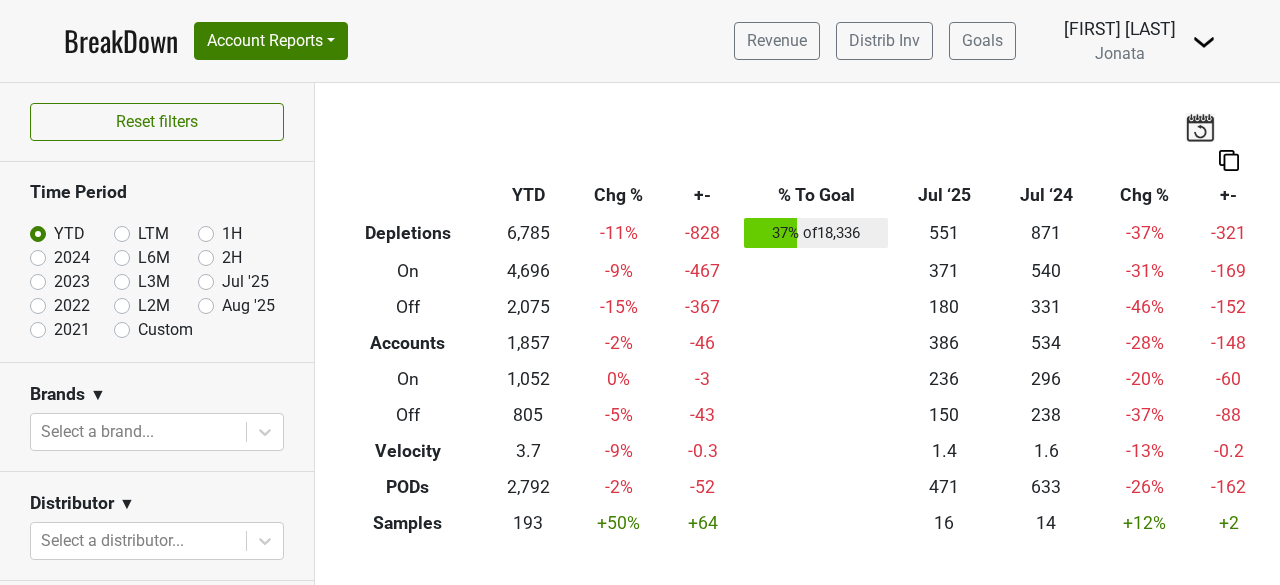 scroll, scrollTop: 0, scrollLeft: 0, axis: both 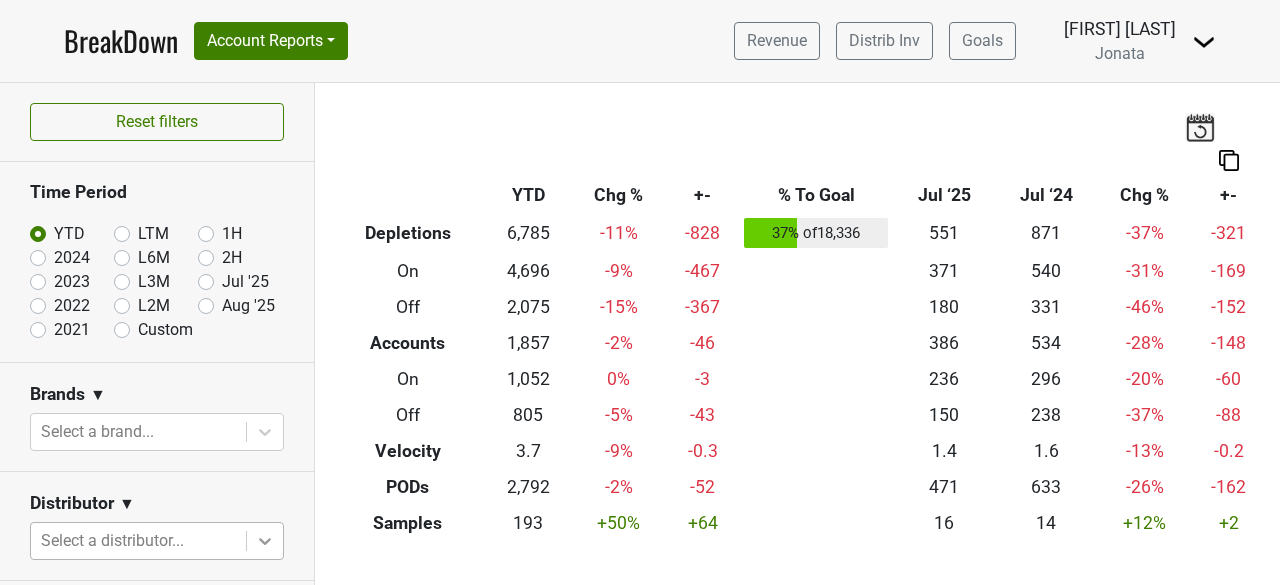 click on "BreakDown
Account Reports
SuperRanker
Map
Award Progress
Chain Compliance
CRM Notes
Revenue
Distrib Inv
Goals
Jonata
%" at bounding box center (640, 292) 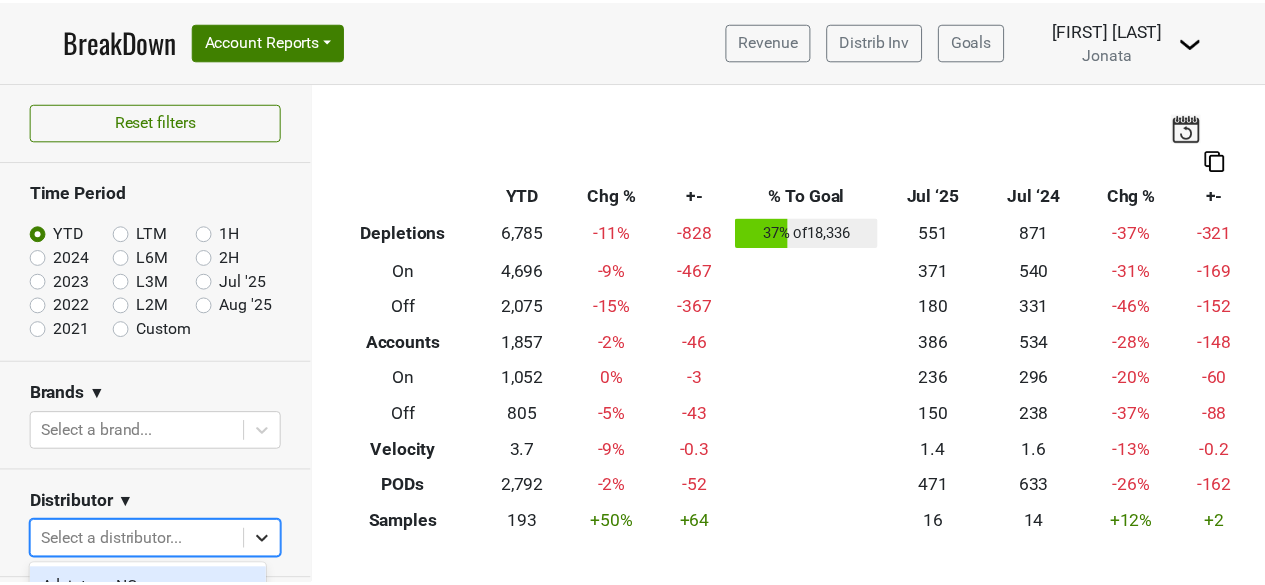 scroll, scrollTop: 281, scrollLeft: 0, axis: vertical 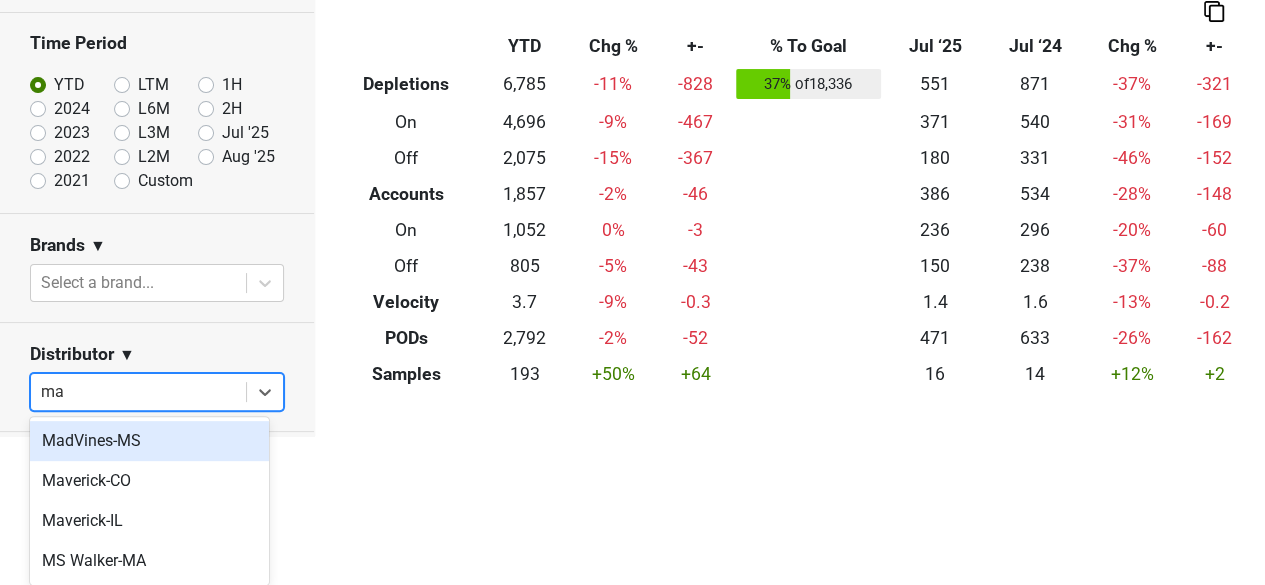 type on "mav" 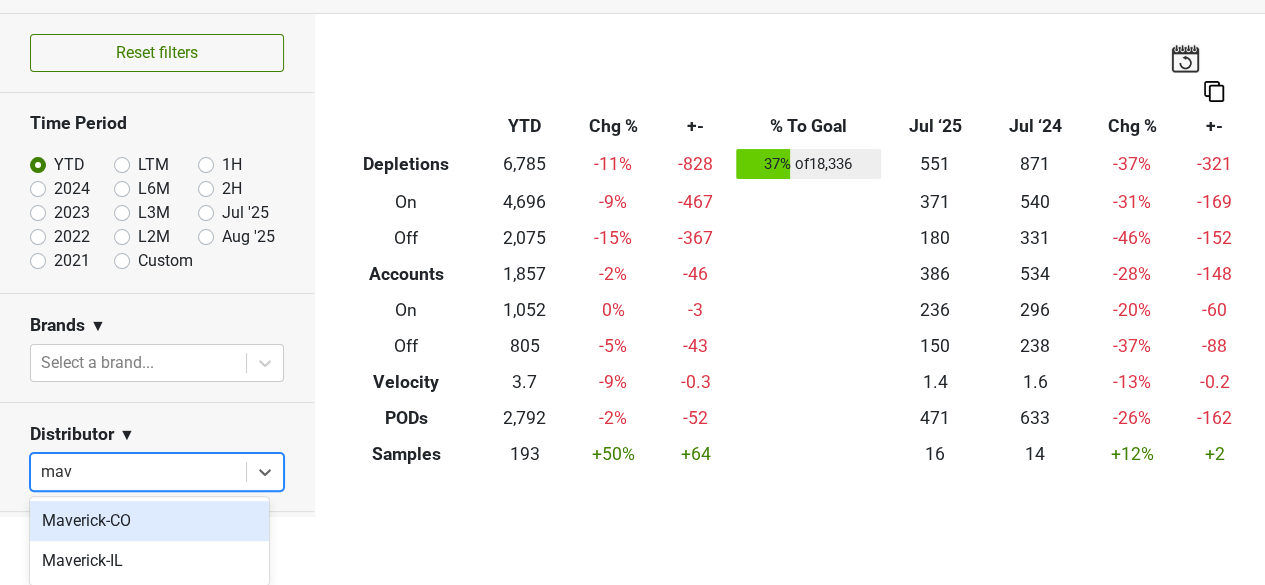 scroll, scrollTop: 69, scrollLeft: 0, axis: vertical 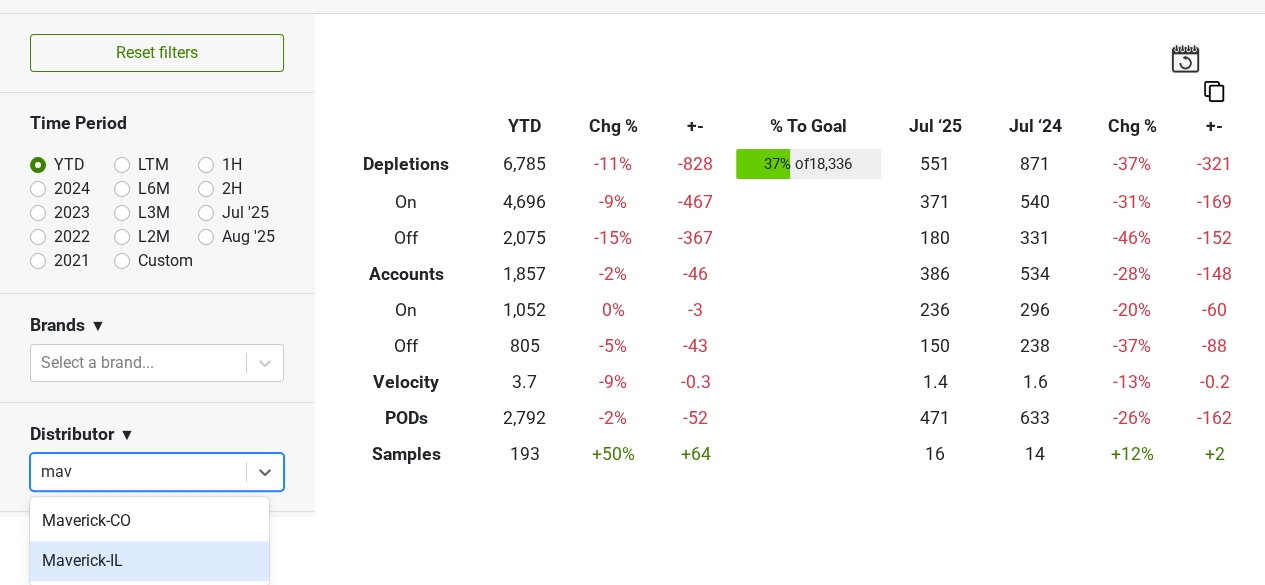click on "Maverick-IL" at bounding box center [149, 561] 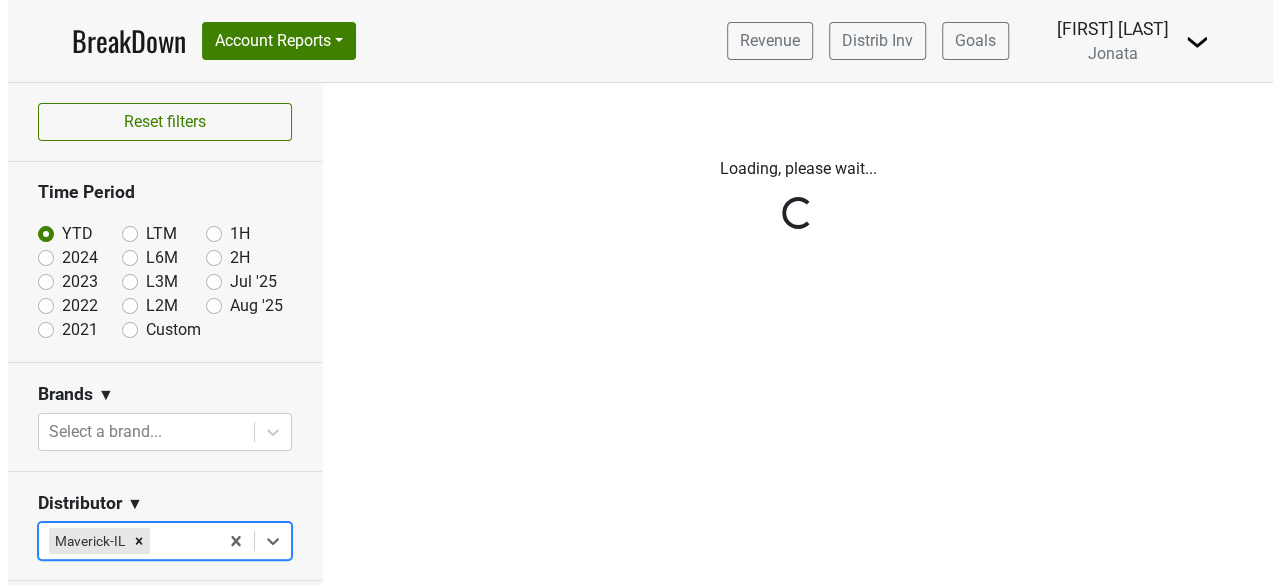 scroll, scrollTop: 0, scrollLeft: 0, axis: both 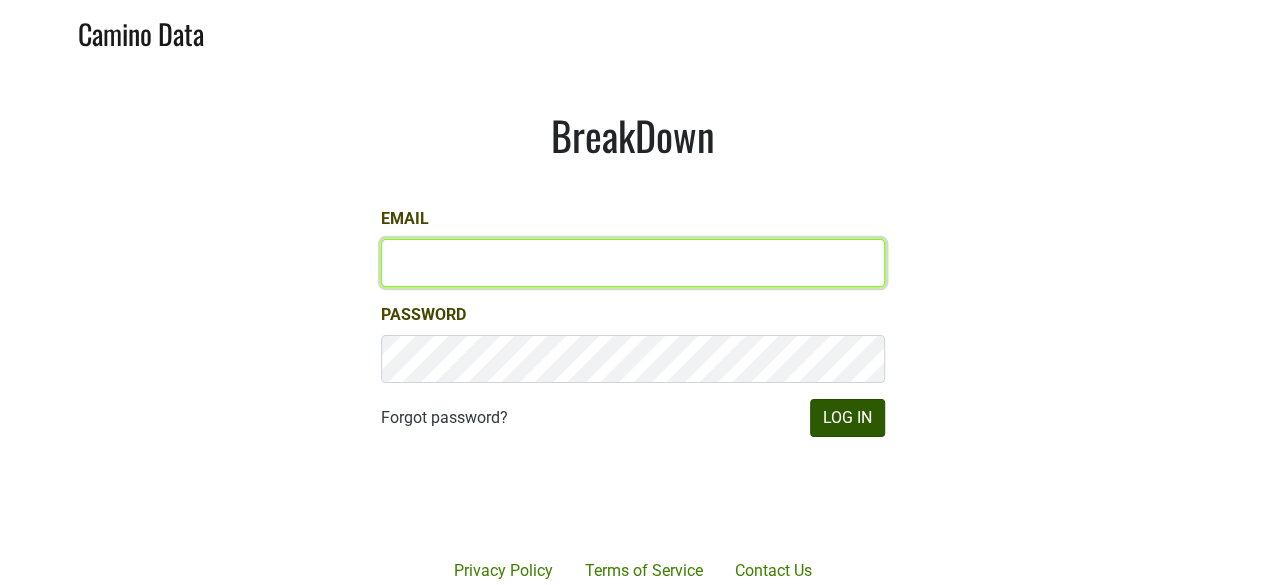 type on "[USERNAME]@example.com" 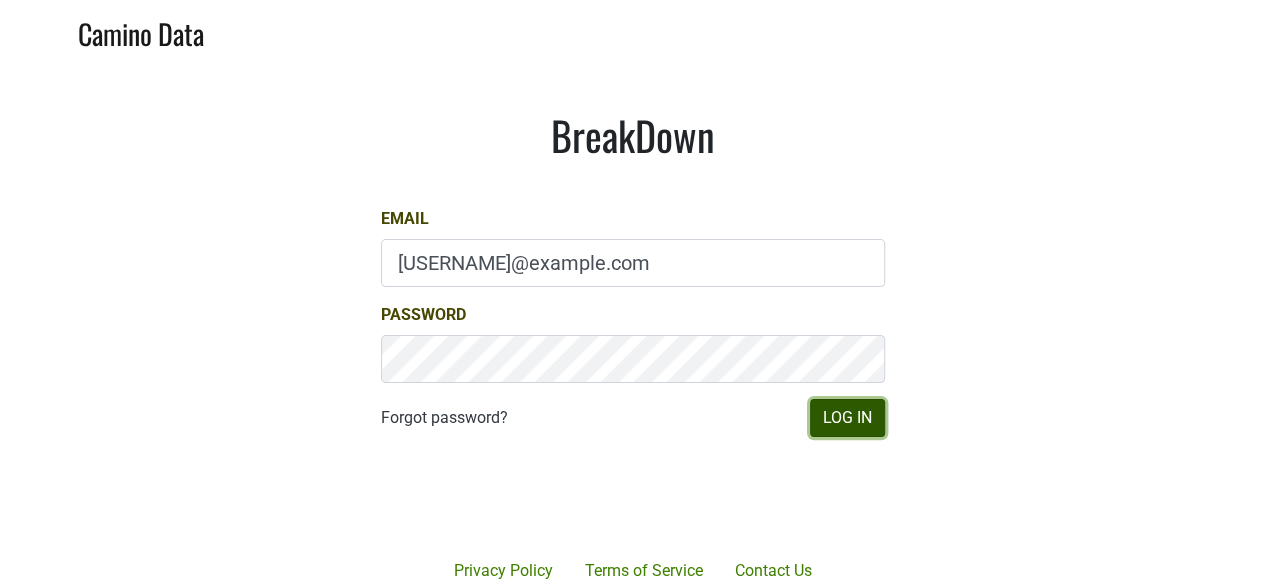 click on "Log In" at bounding box center (847, 418) 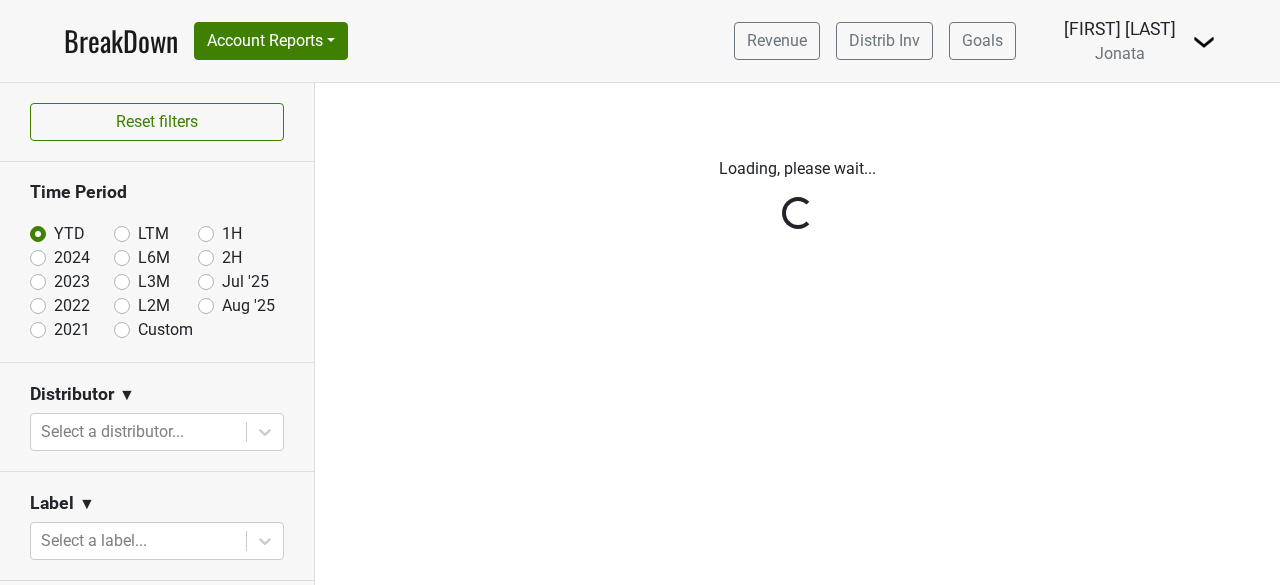 scroll, scrollTop: 0, scrollLeft: 0, axis: both 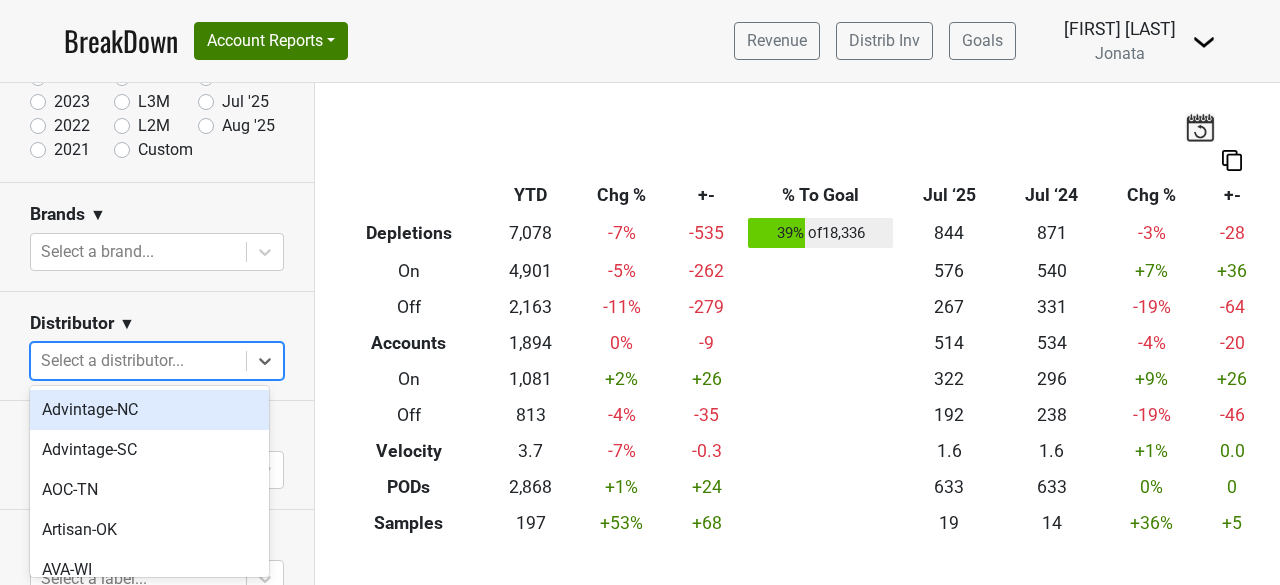click at bounding box center (138, 361) 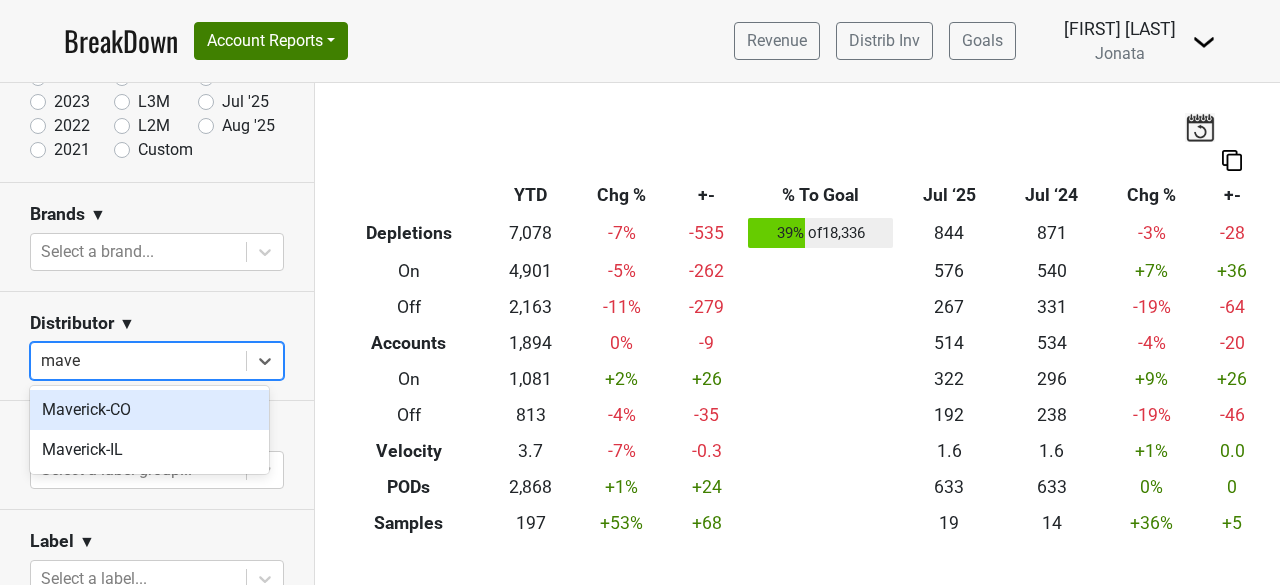 type on "maver" 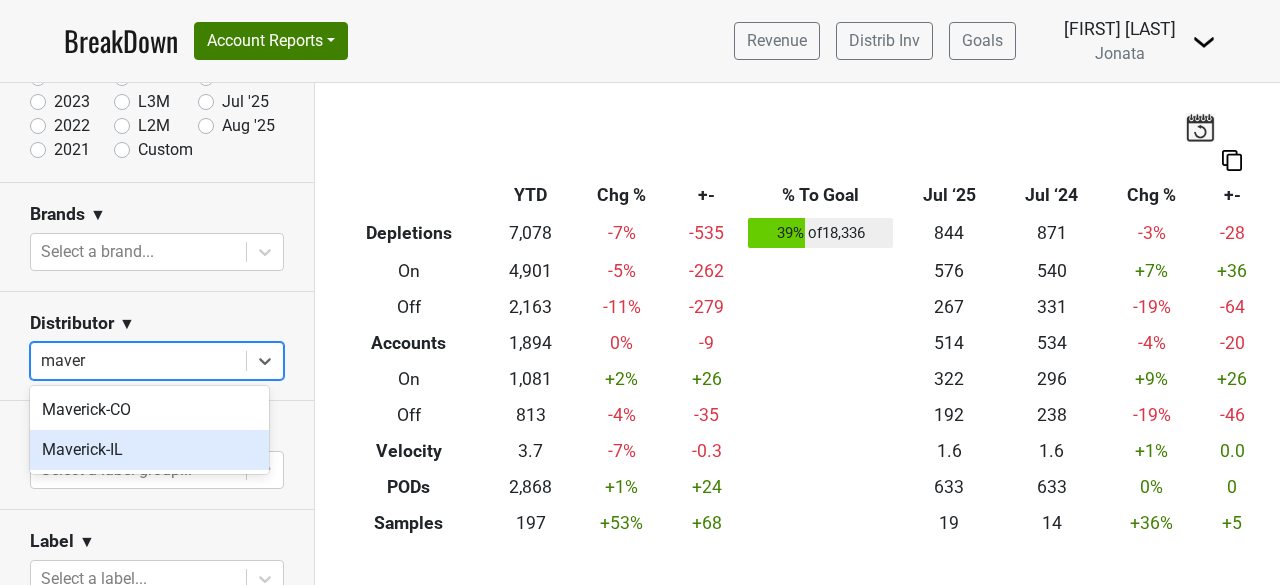 click on "Maverick-IL" at bounding box center (149, 450) 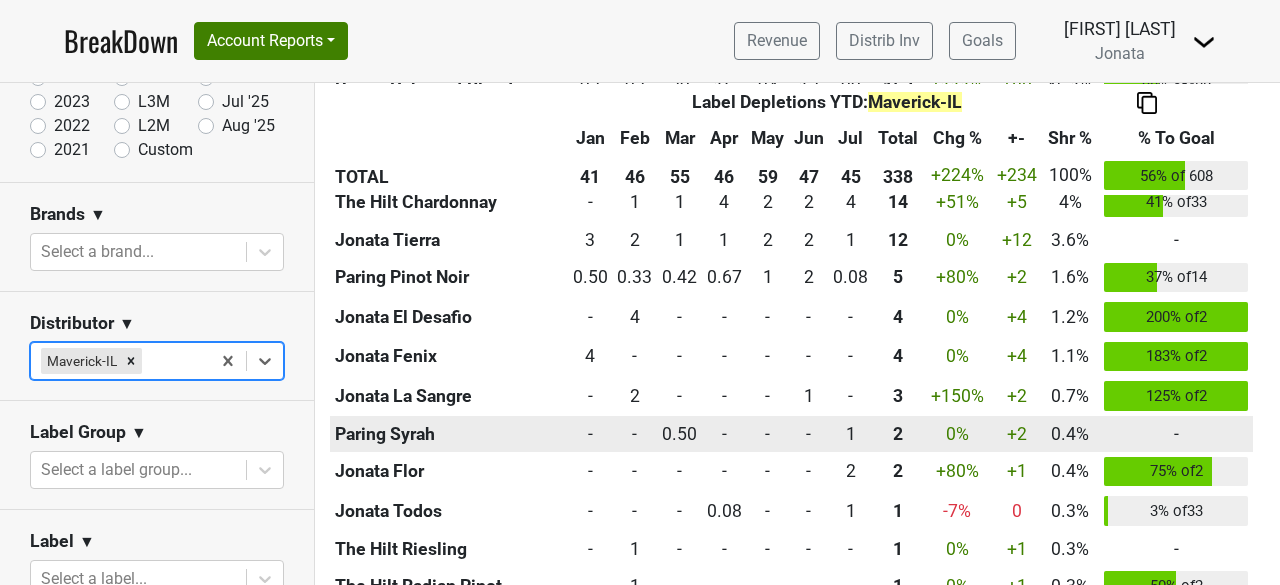 scroll, scrollTop: 1308, scrollLeft: 0, axis: vertical 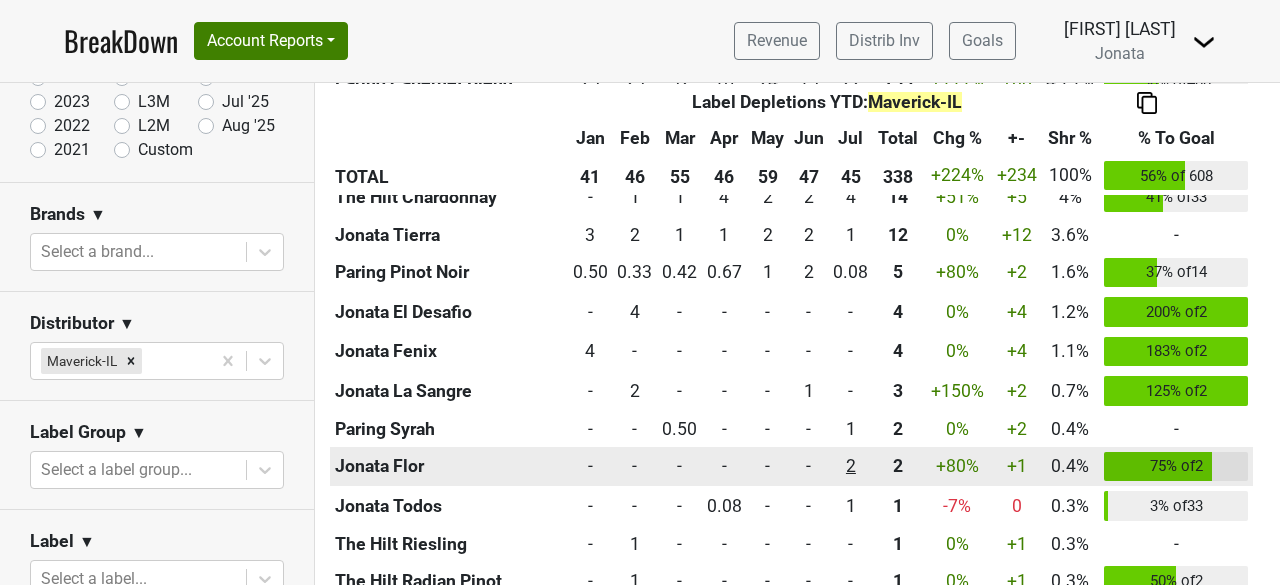 click on "1.5 2" at bounding box center (850, 466) 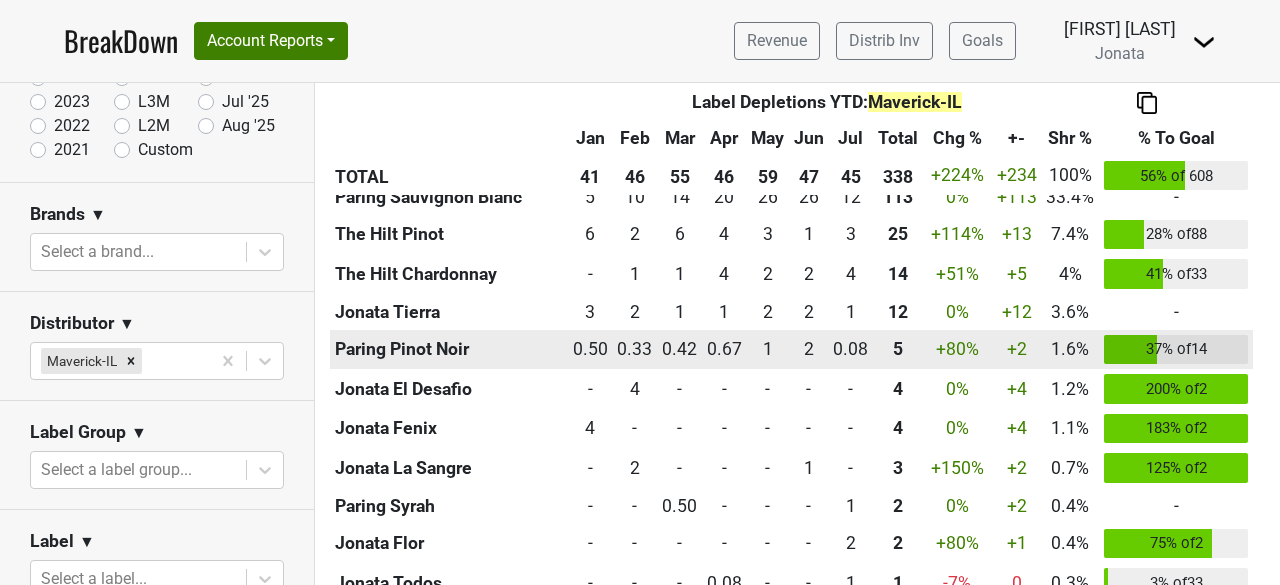 scroll, scrollTop: 1228, scrollLeft: 0, axis: vertical 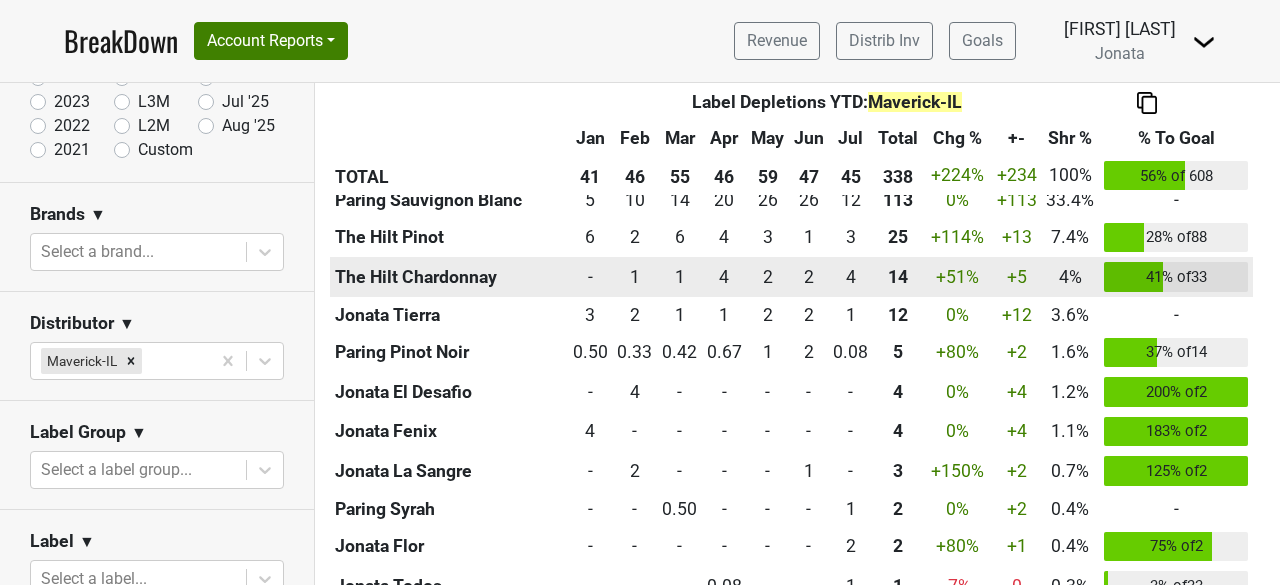 click on "The Hilt Chardonnay" at bounding box center (449, 277) 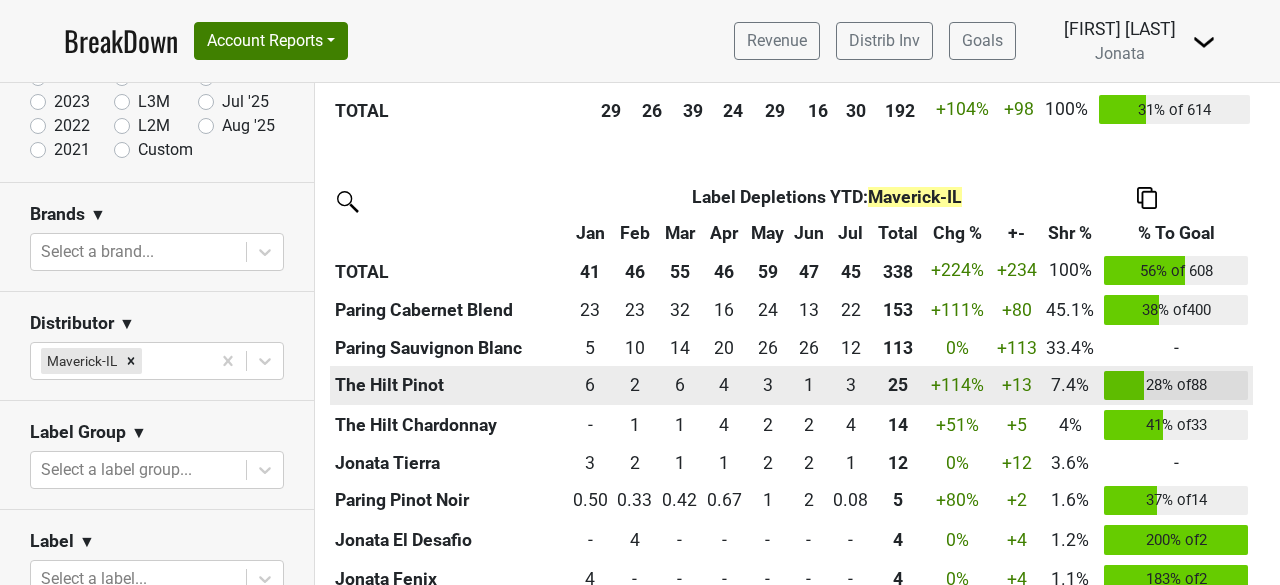 scroll, scrollTop: 1079, scrollLeft: 0, axis: vertical 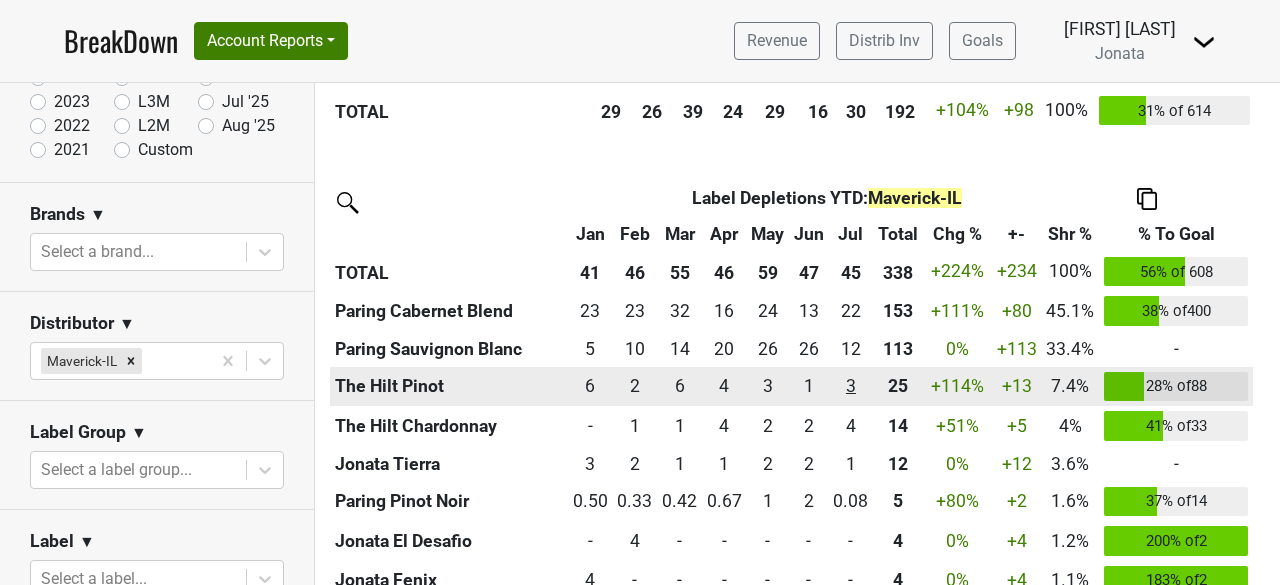 click on "2.75 3" at bounding box center [850, 386] 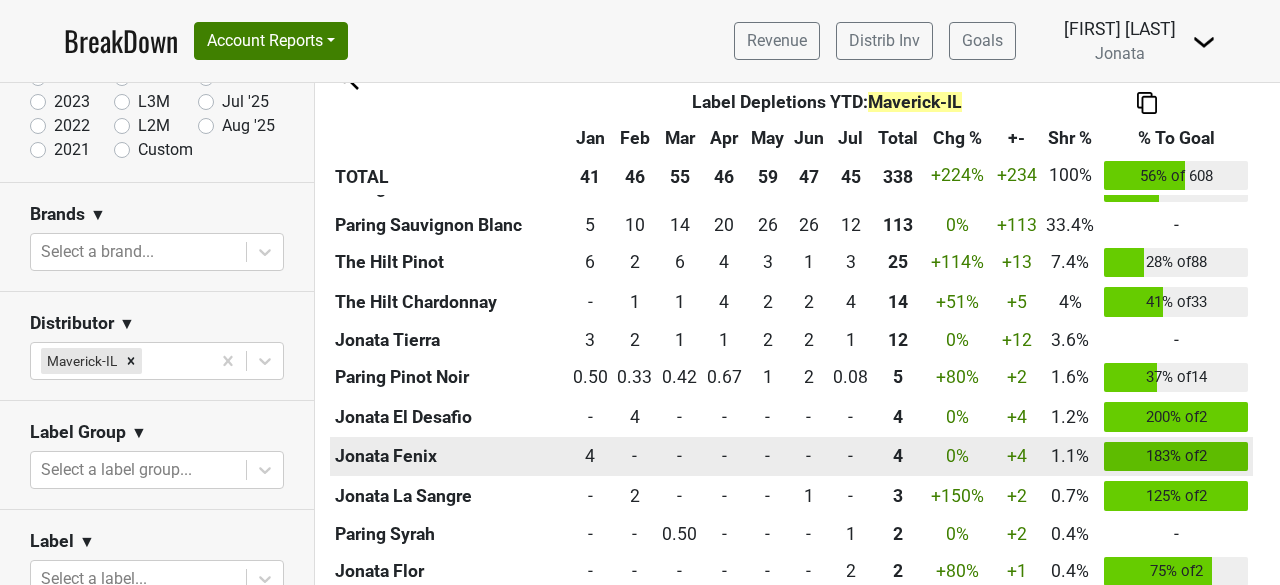 scroll, scrollTop: 1201, scrollLeft: 0, axis: vertical 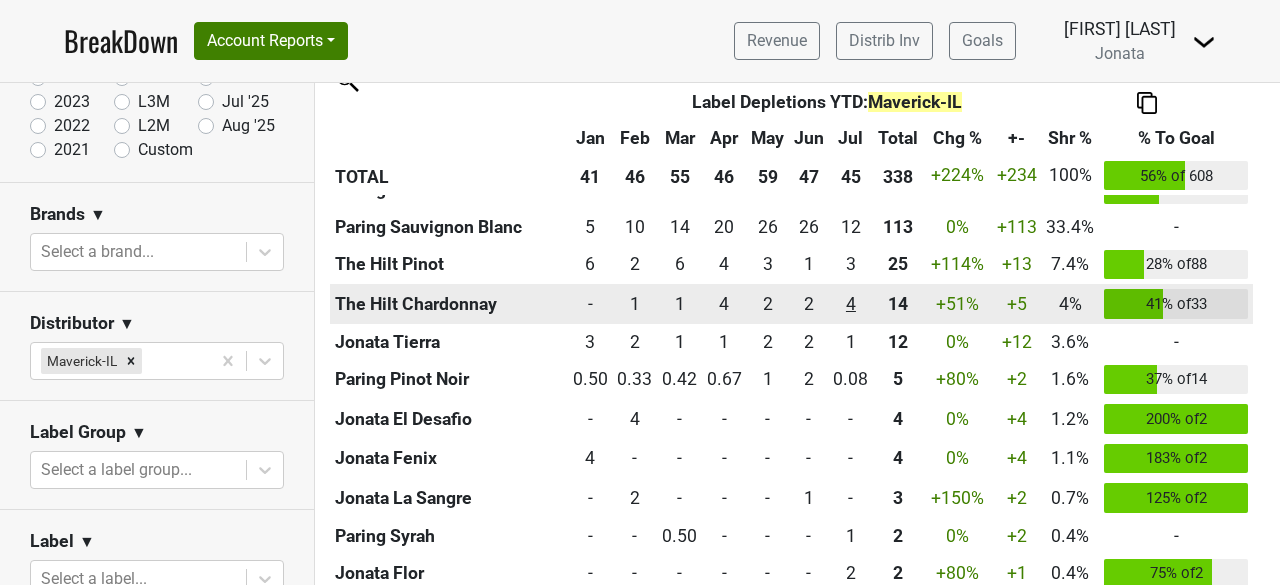 click on "4 4" at bounding box center [850, 304] 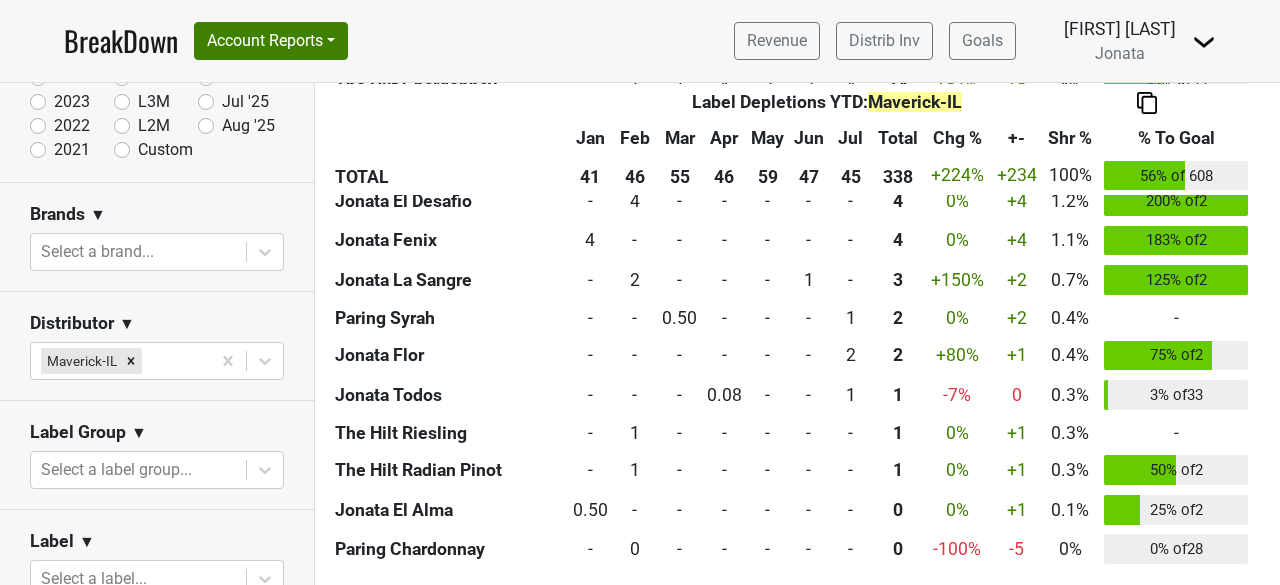 scroll, scrollTop: 1444, scrollLeft: 0, axis: vertical 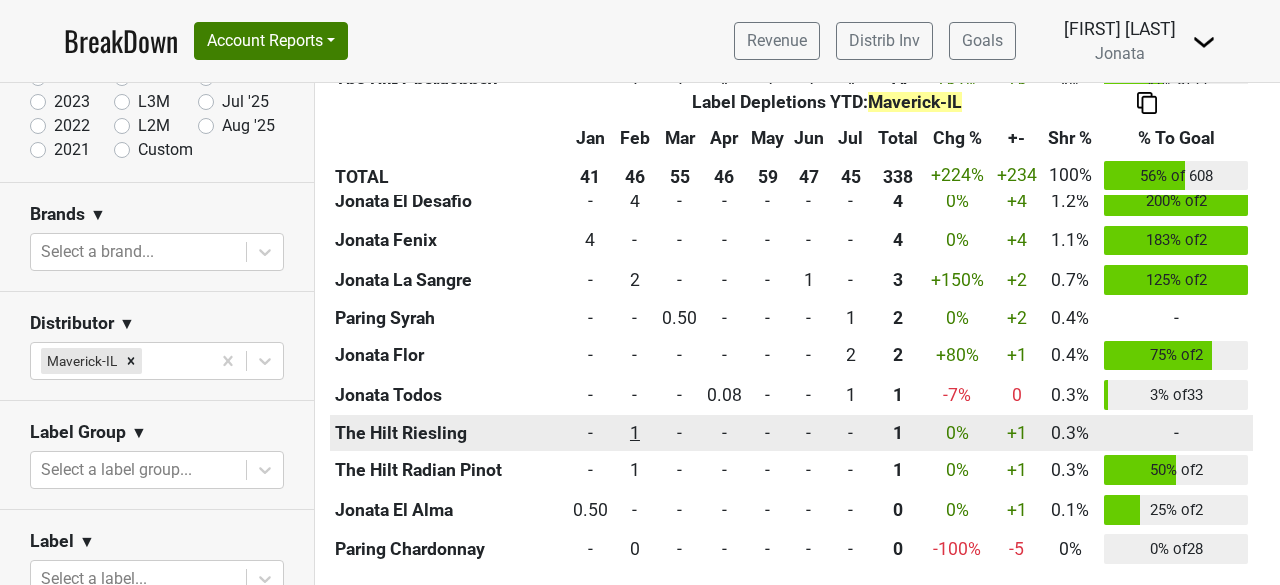 click on "1 1" at bounding box center [634, 433] 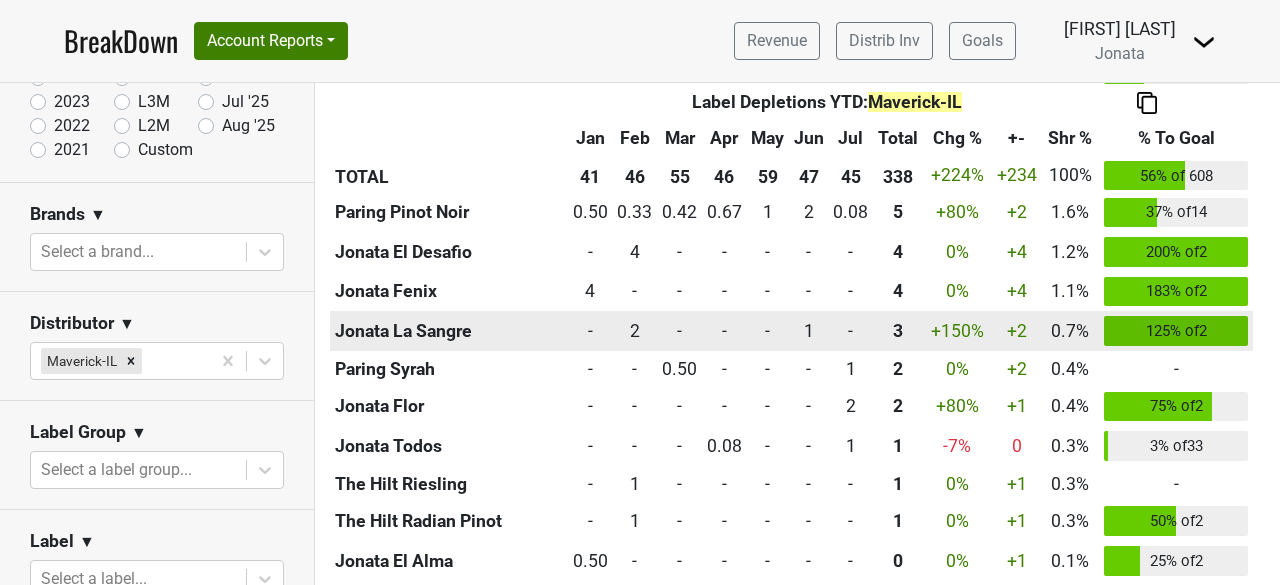 scroll, scrollTop: 1353, scrollLeft: 0, axis: vertical 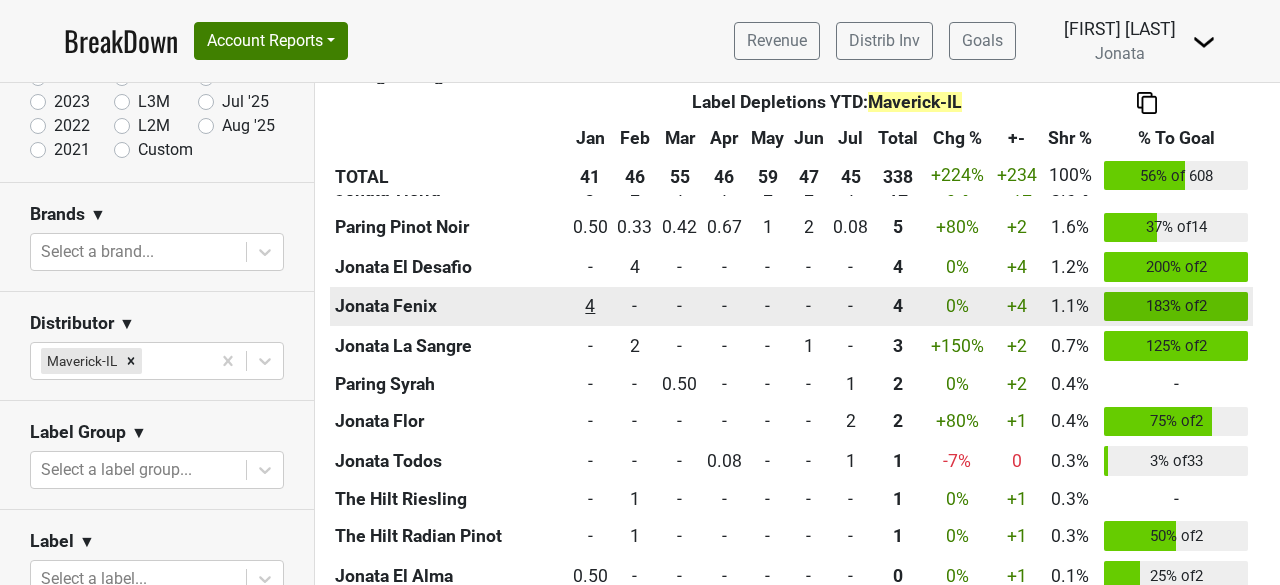 click on "3.66 4" at bounding box center (590, 306) 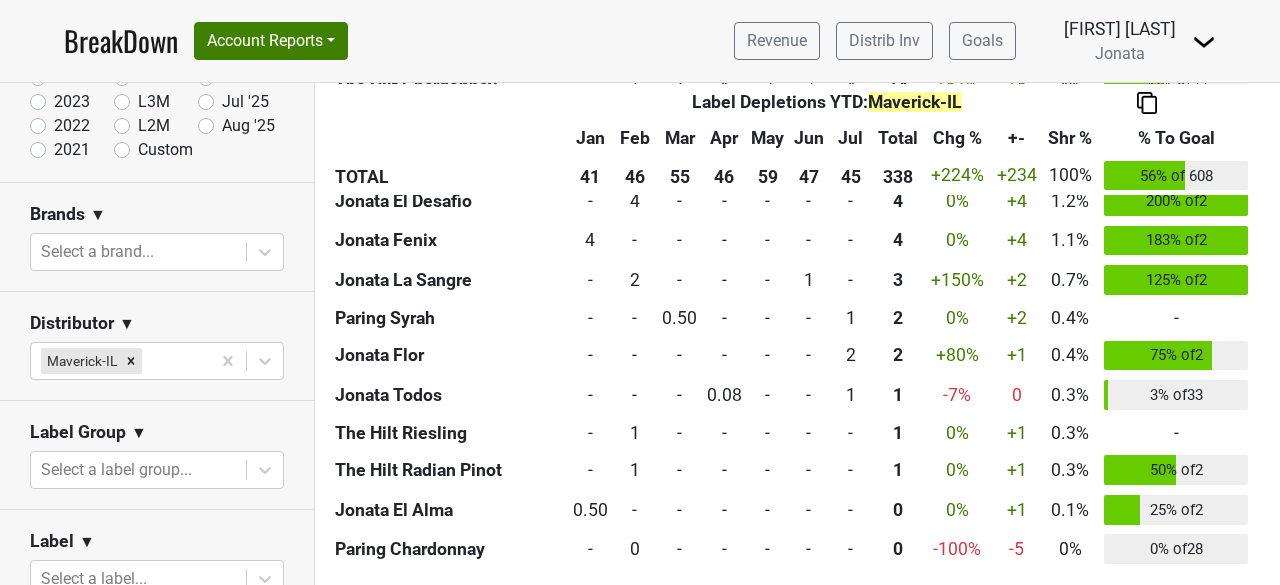 scroll, scrollTop: 1445, scrollLeft: 0, axis: vertical 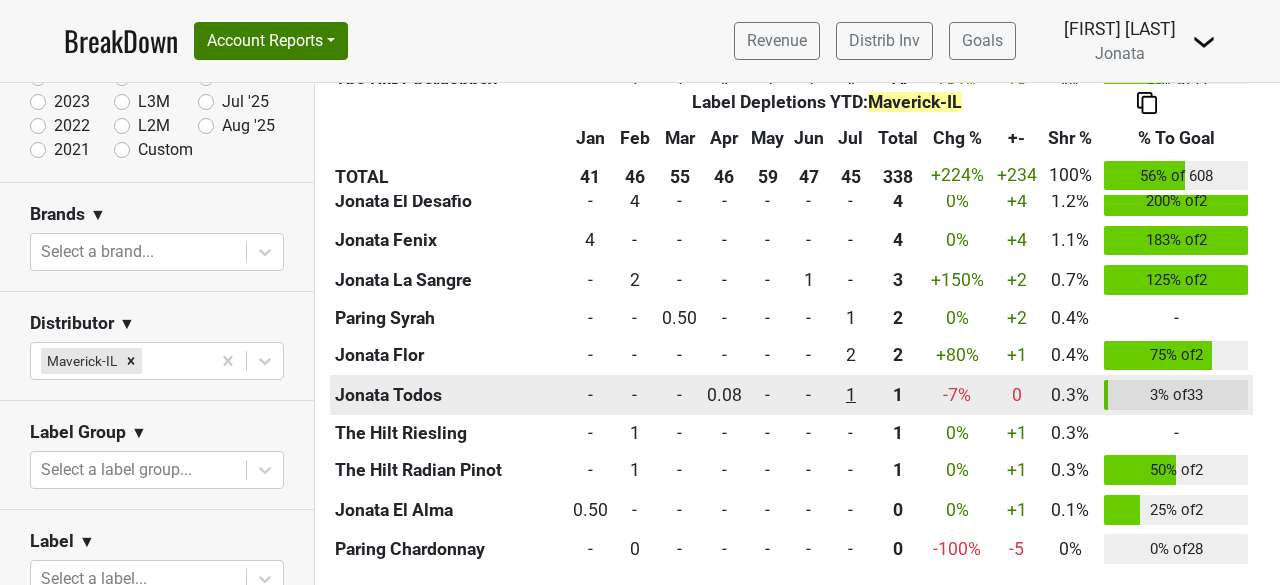 click on "1 1" at bounding box center (850, 395) 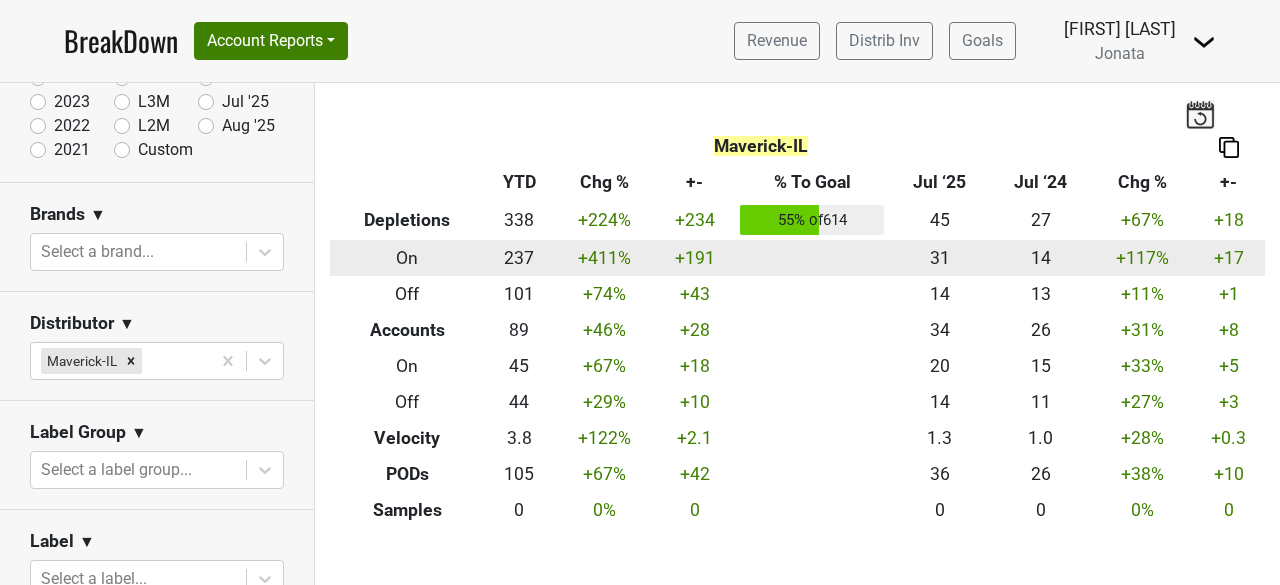 scroll, scrollTop: 0, scrollLeft: 0, axis: both 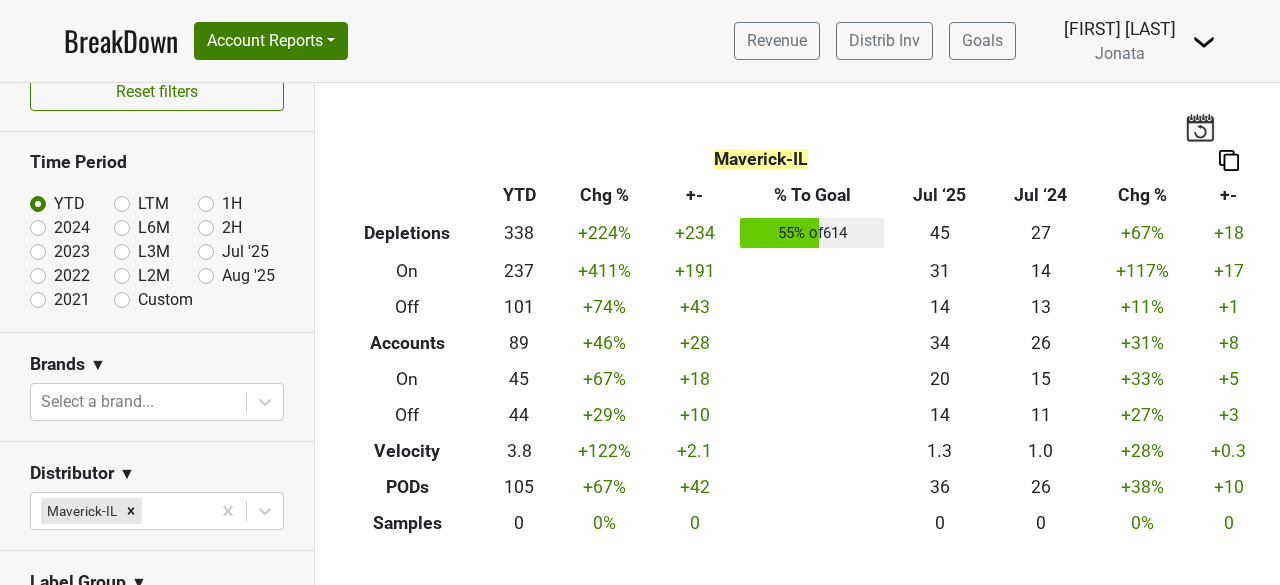 click on "LTM" at bounding box center (153, 204) 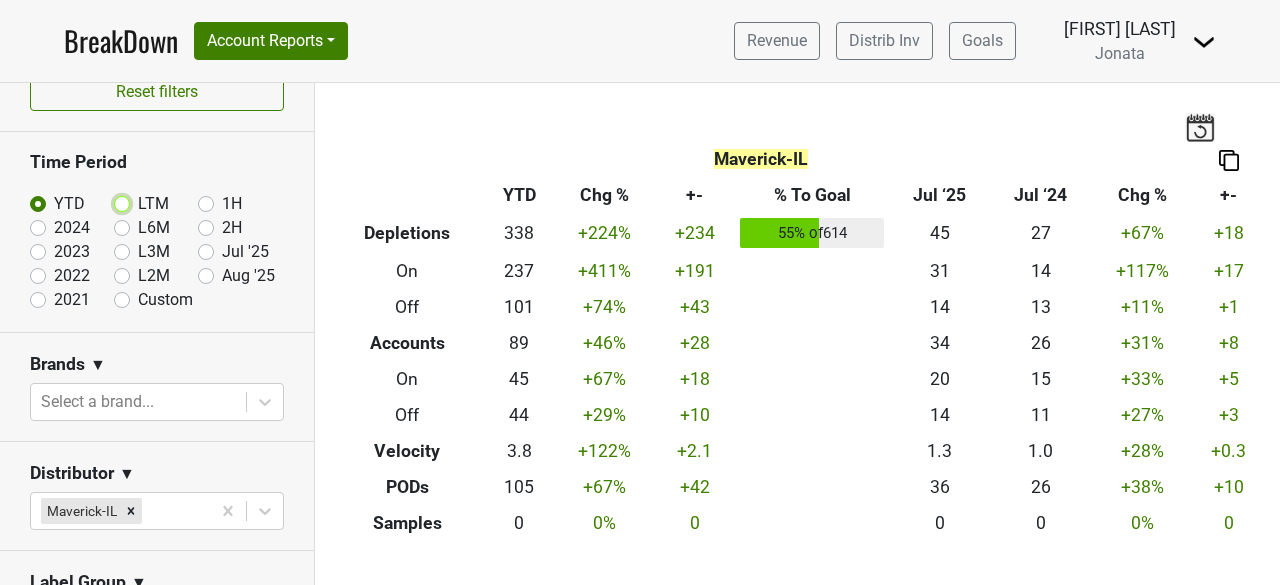 click on "LTM" at bounding box center (154, 202) 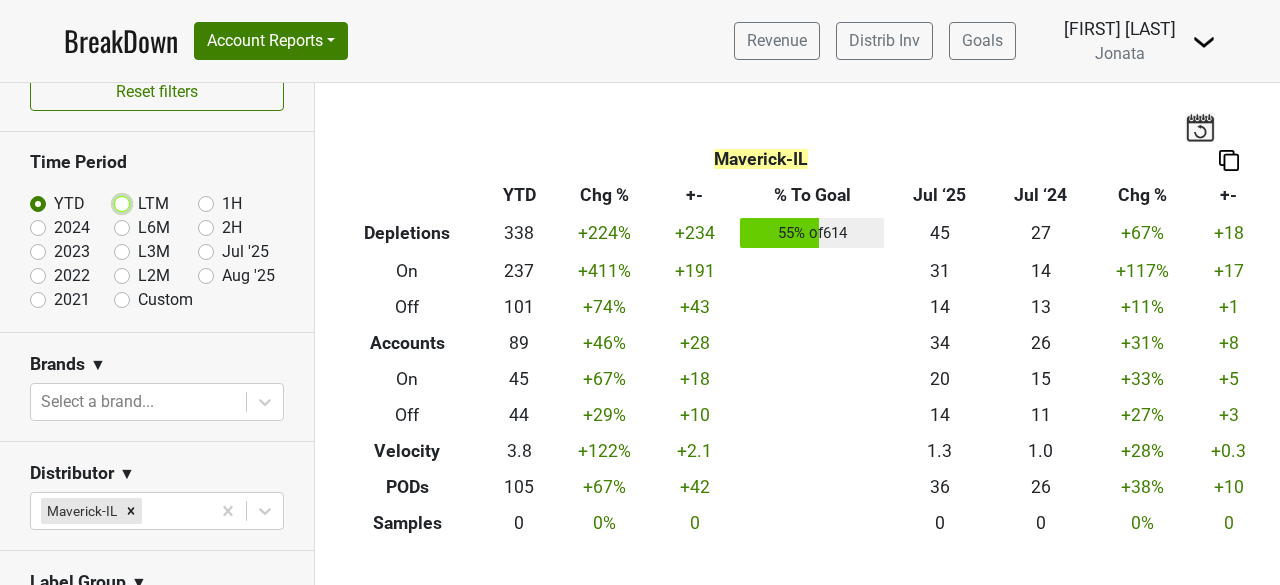 radio on "true" 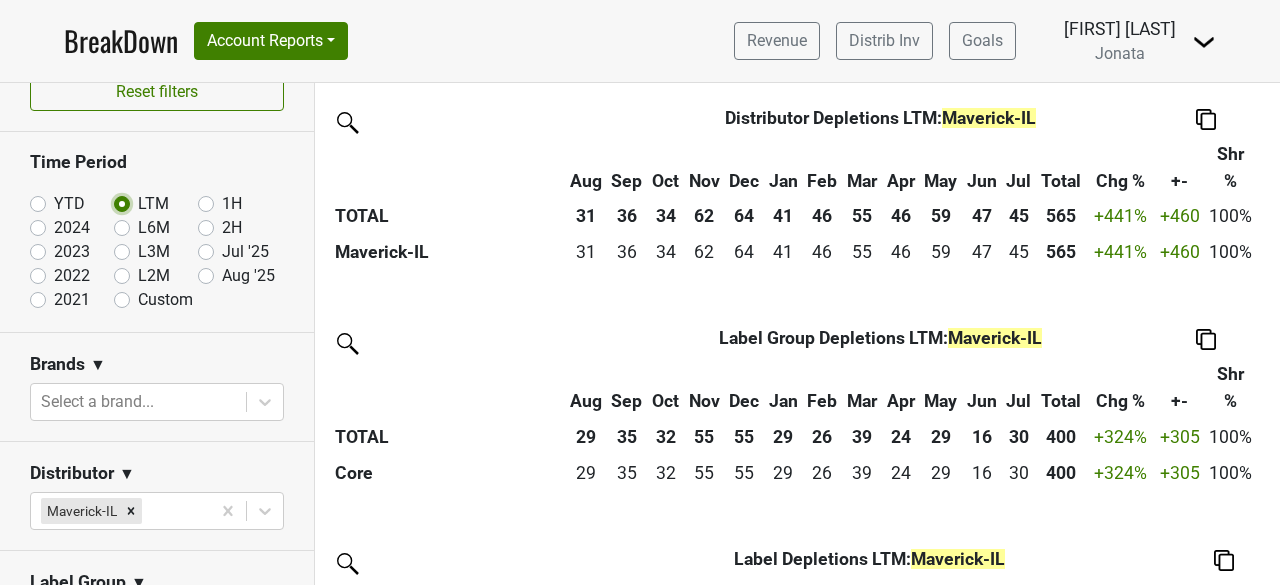 scroll, scrollTop: 756, scrollLeft: 0, axis: vertical 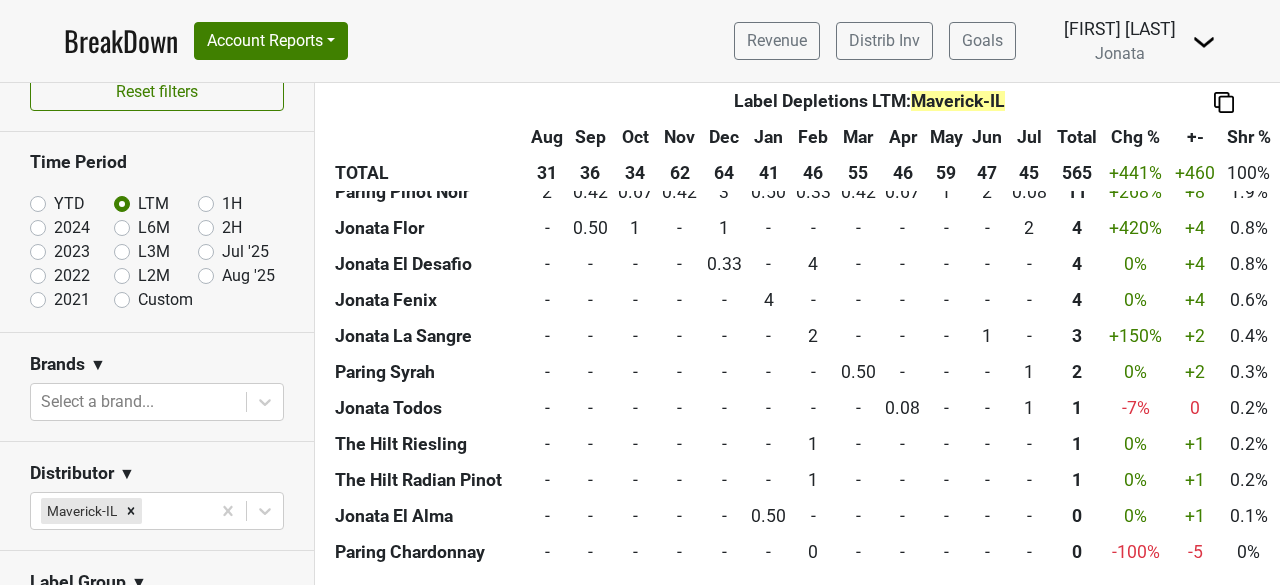 click on "2023" at bounding box center (72, 252) 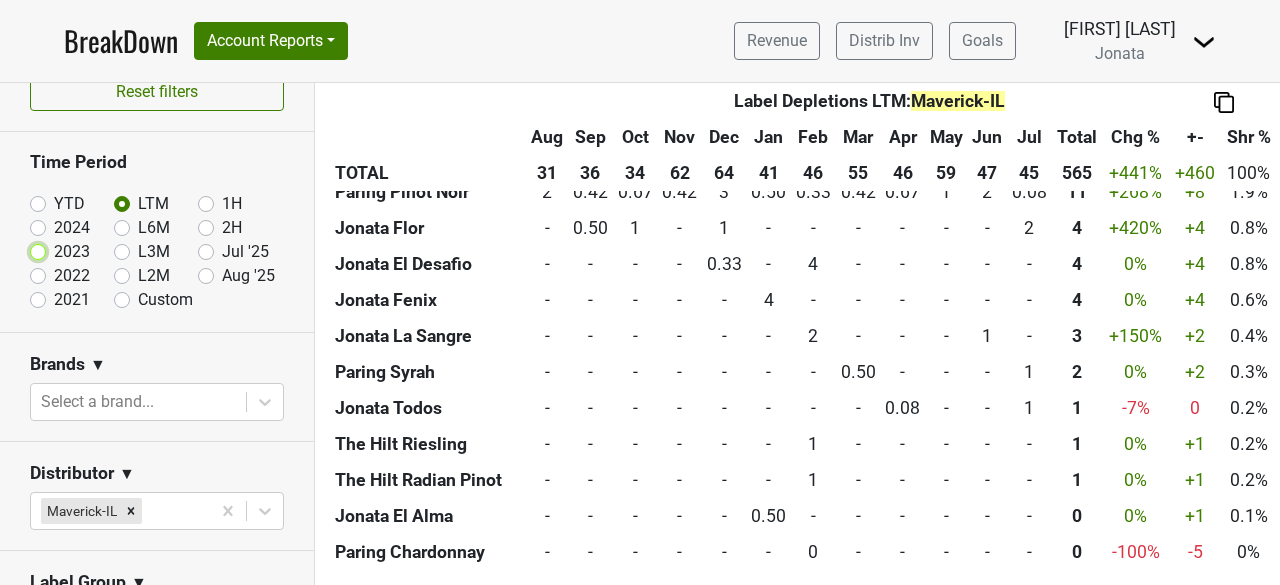 click on "2023" at bounding box center (70, 250) 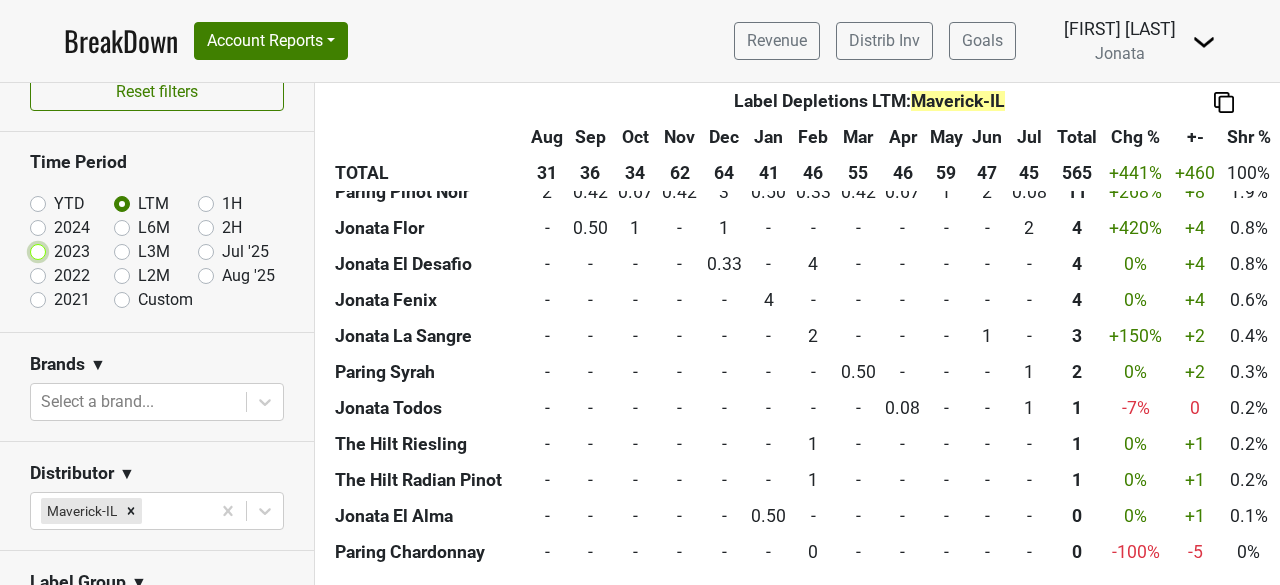 radio on "true" 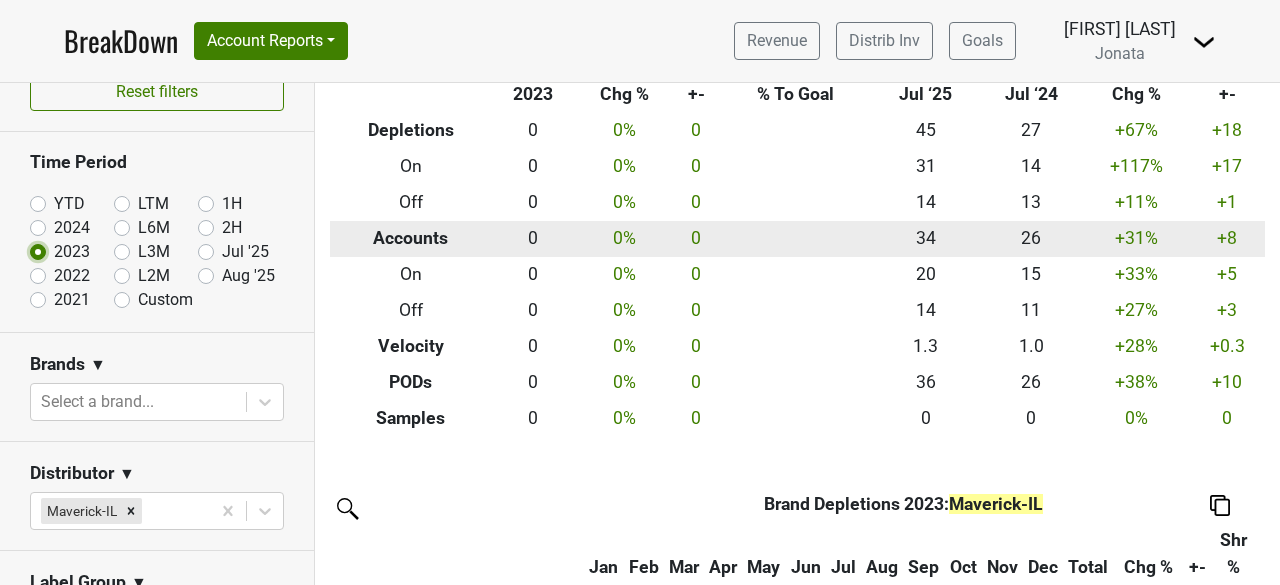 scroll, scrollTop: 0, scrollLeft: 0, axis: both 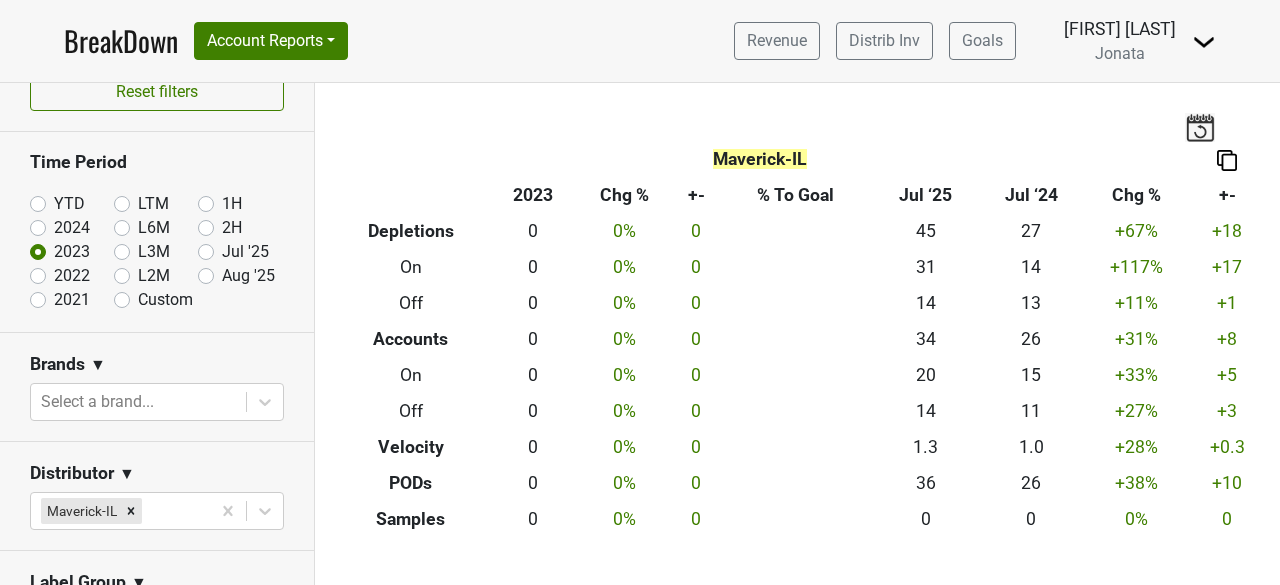 click on "YTD" at bounding box center [69, 204] 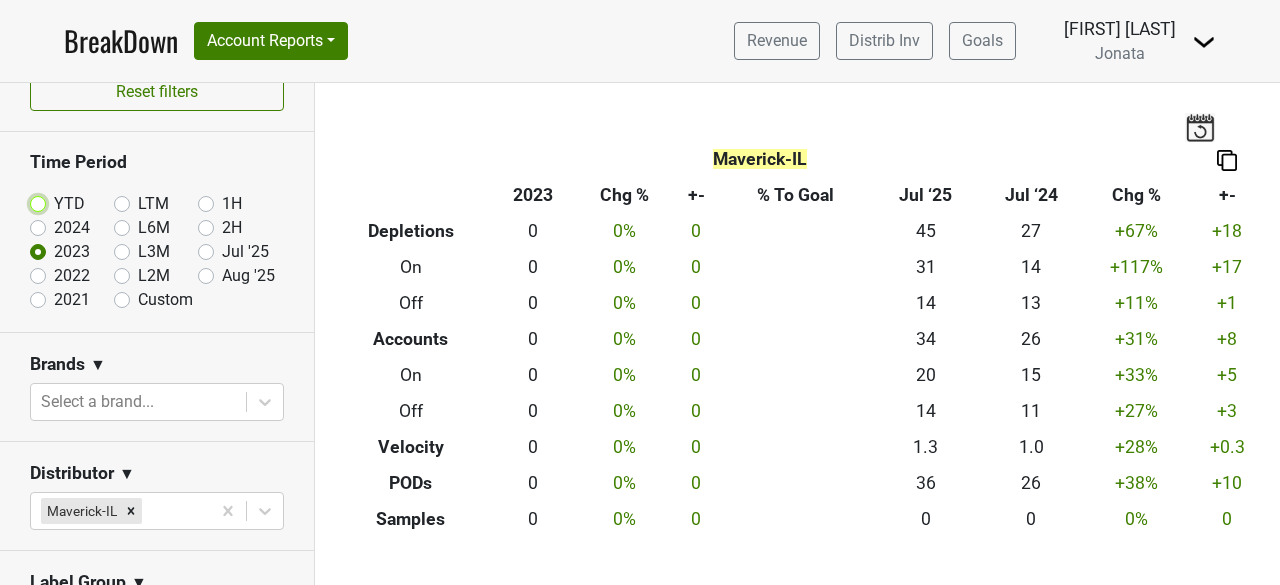click on "YTD" at bounding box center [70, 202] 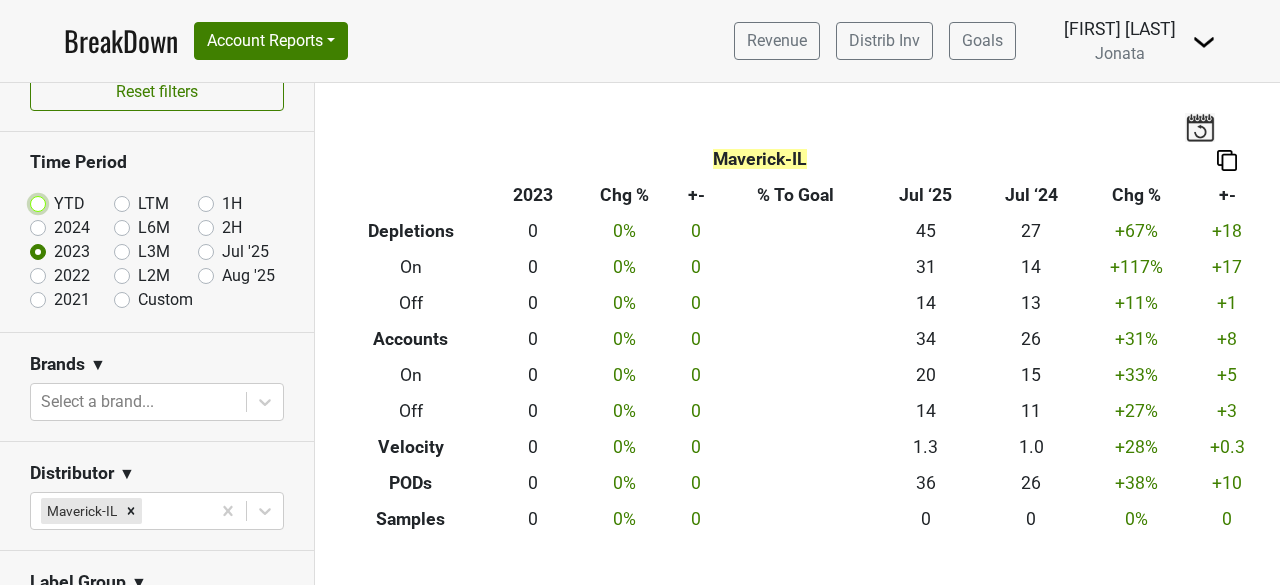 radio on "true" 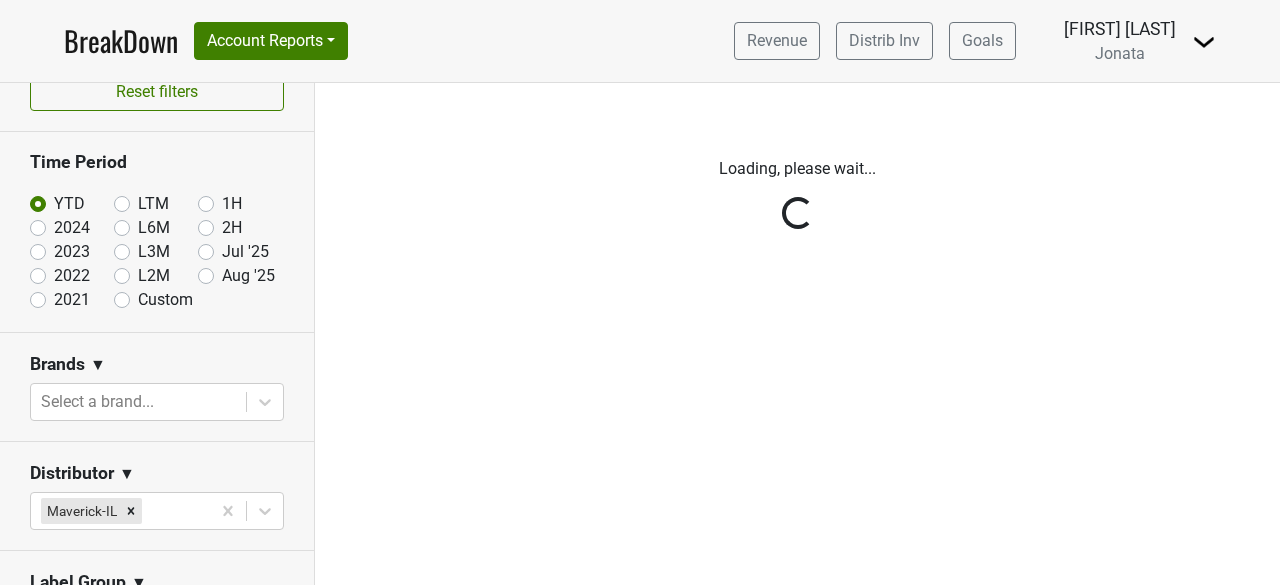 click on "Reset filters Time Period YTD LTM 1H 2024 L6M 2H 2023 L3M Jul '25 2022 L2M Aug '25 2021 Custom Brands ▼ Select a brand... Distributor ▼ Maverick-IL Label Group ▼ Select a label group... Label ▼ Select a label... Premise & Account Type On Off Chain Independent Leadrank Target Account Target Non-Target Region ▼ Select a region... Sales Territory ▼ Select sales territory... Chain ▼ Search for a chain... Performance Table Value Depletions Accounts Velocity PODs Samples Case Revenue Performance Table Types Brand Distributor Label Group Label Leadrank Target Account Sales Territory Chain Account Region Distributor Sales Rep Account Type Premise Type" at bounding box center (157, 334) 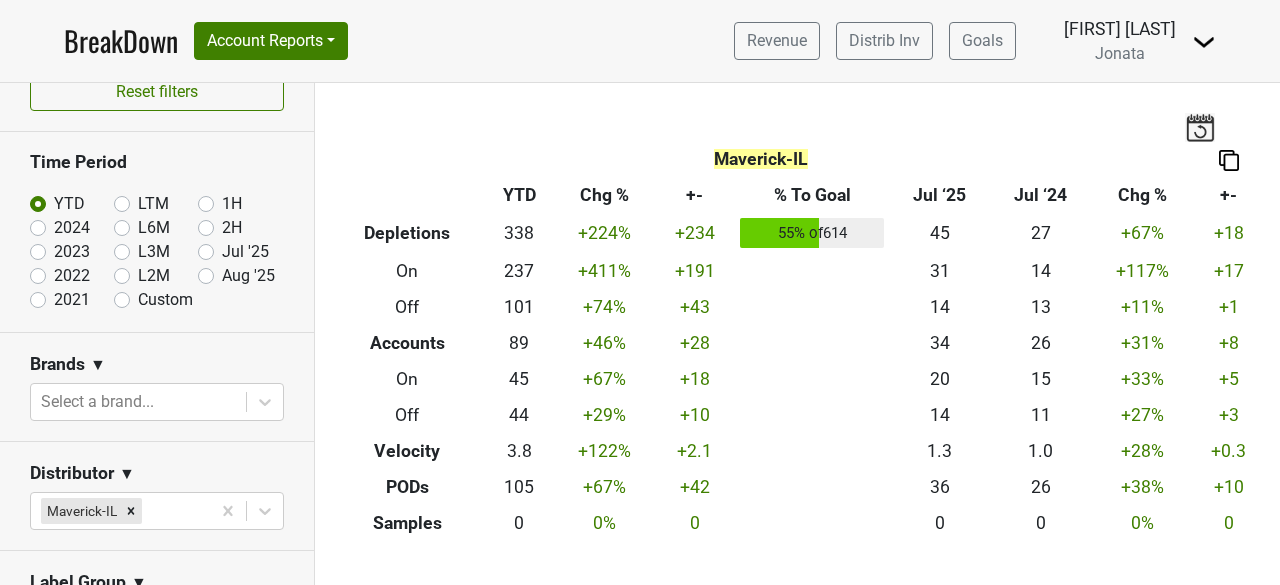 click on "L6M" at bounding box center (154, 228) 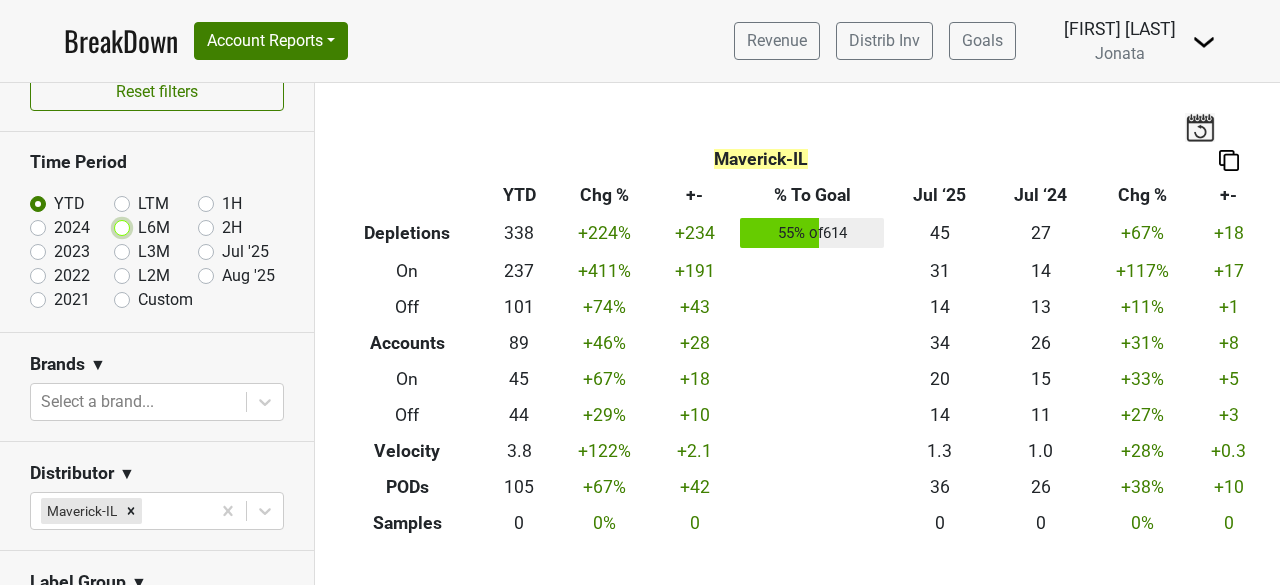 click on "L6M" at bounding box center [154, 226] 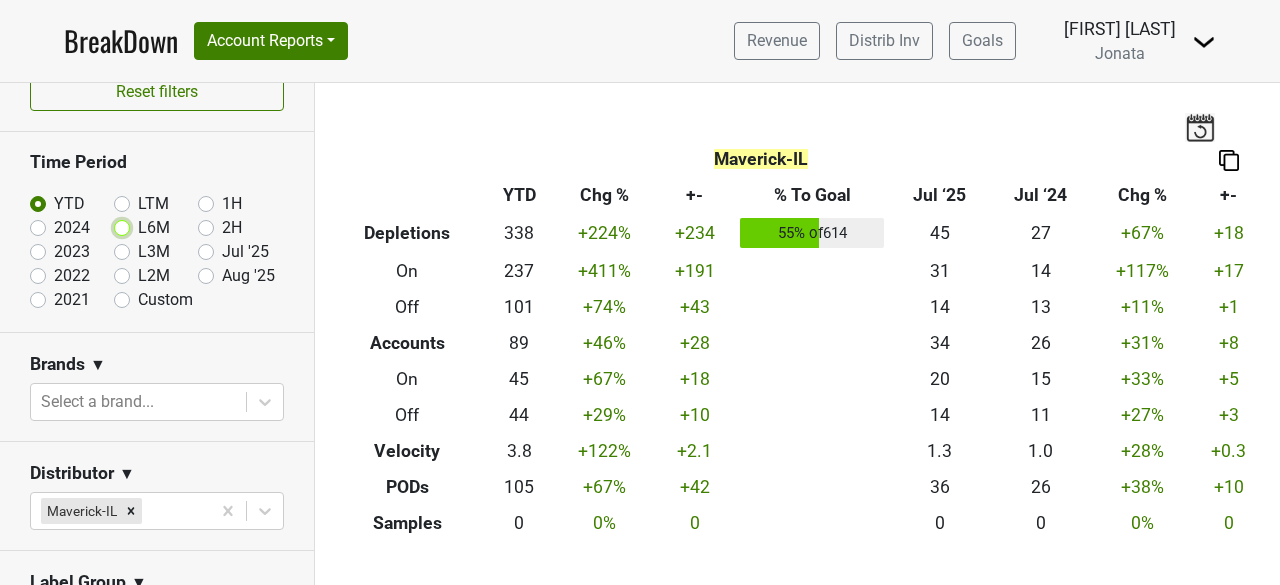 radio on "true" 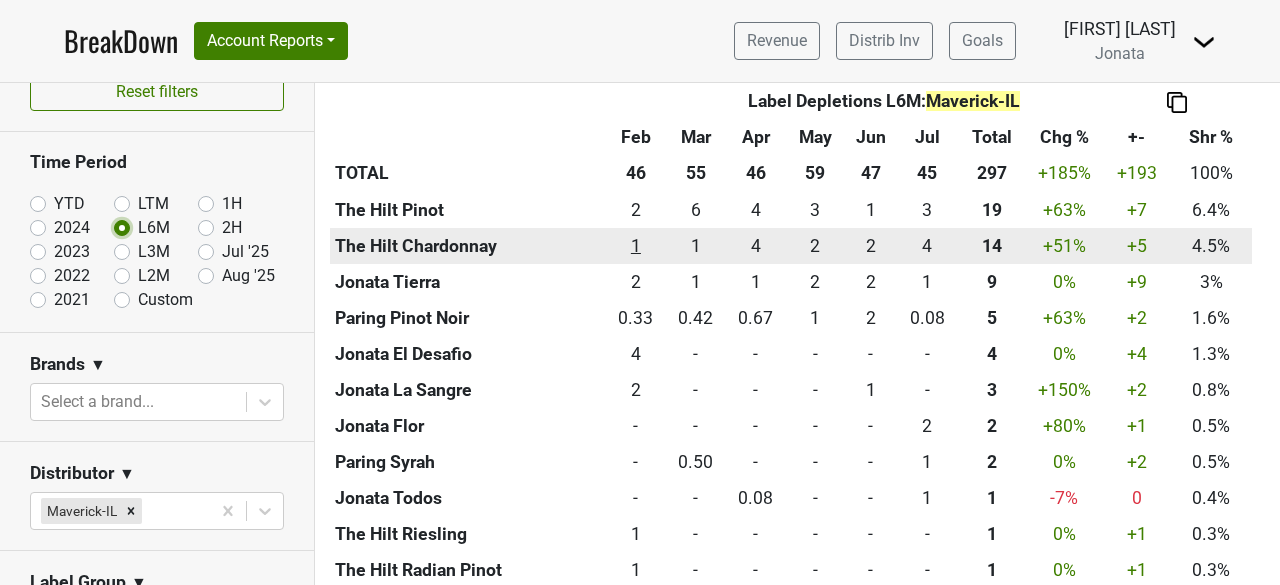 scroll, scrollTop: 1230, scrollLeft: 0, axis: vertical 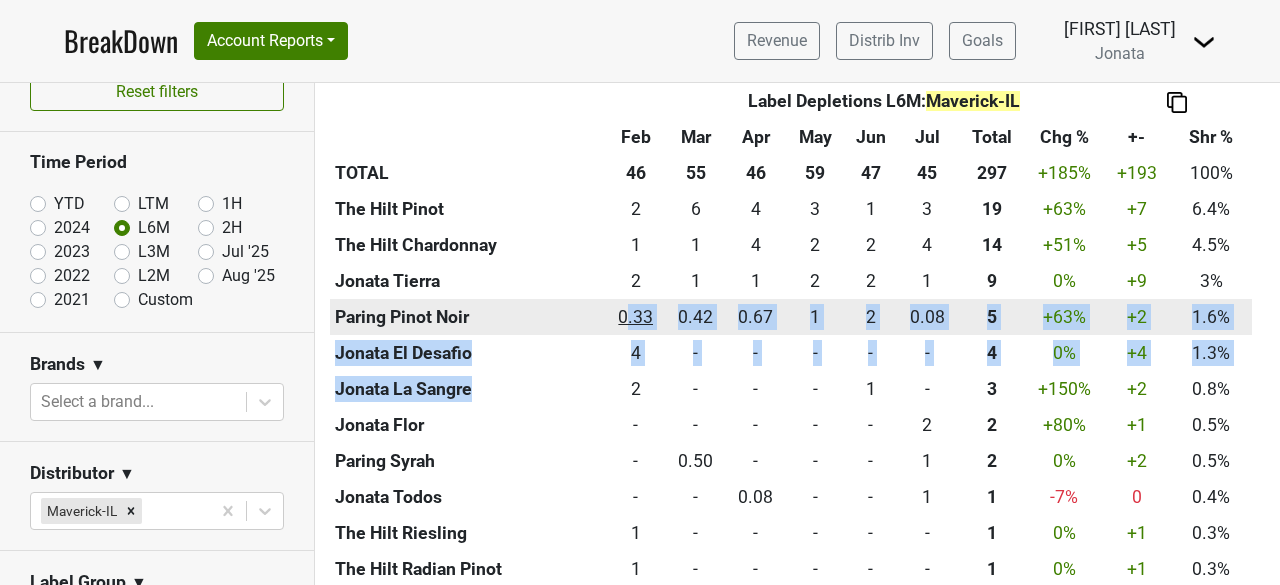 drag, startPoint x: 627, startPoint y: 382, endPoint x: 626, endPoint y: 321, distance: 61.008198 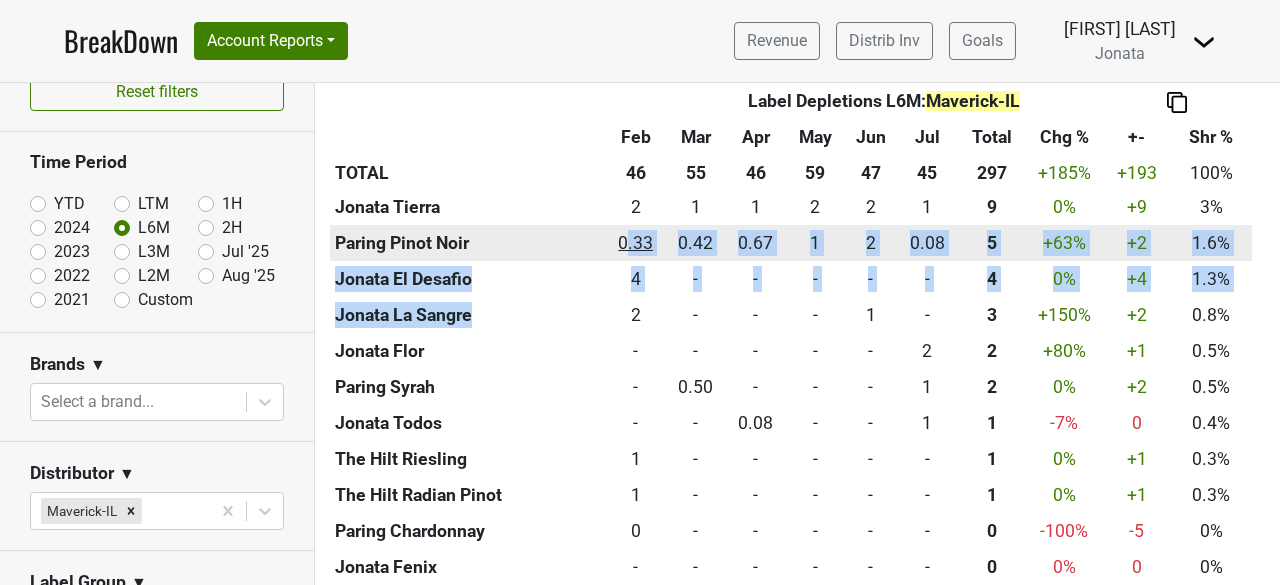 scroll, scrollTop: 1355, scrollLeft: 0, axis: vertical 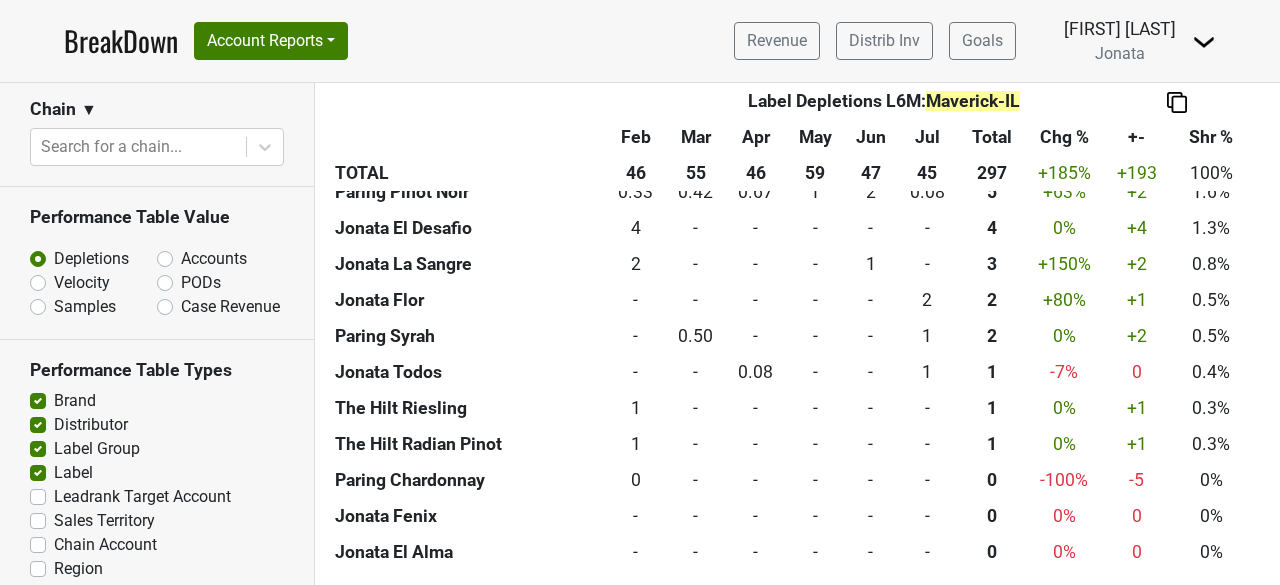 click on "Depletions" at bounding box center [93, 259] 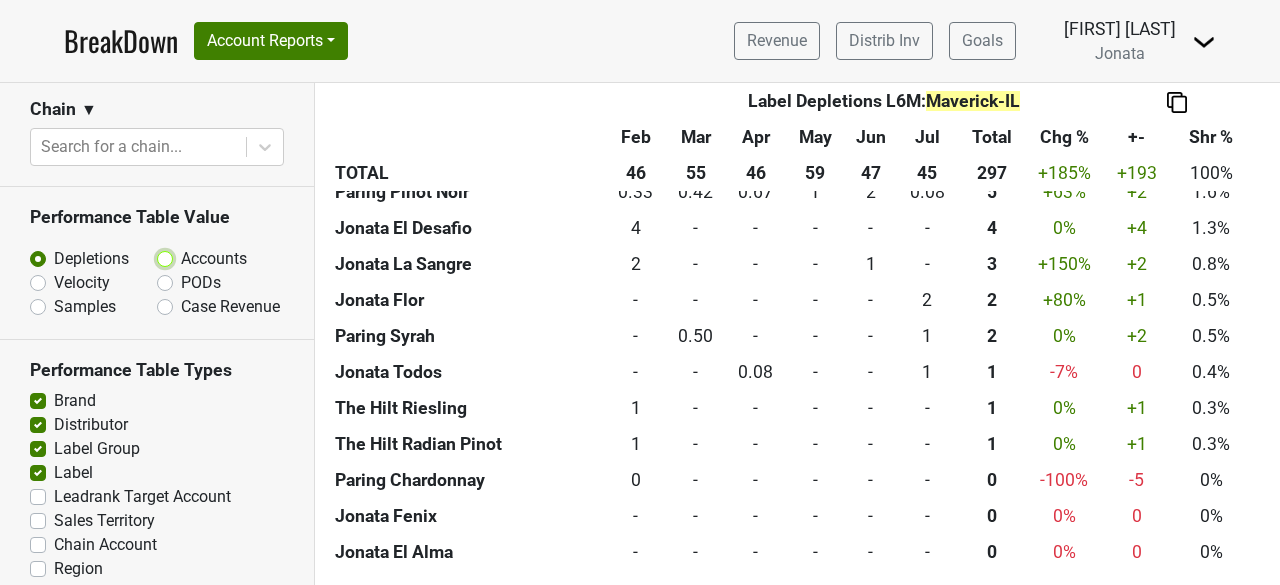 click on "Accounts" at bounding box center (217, 257) 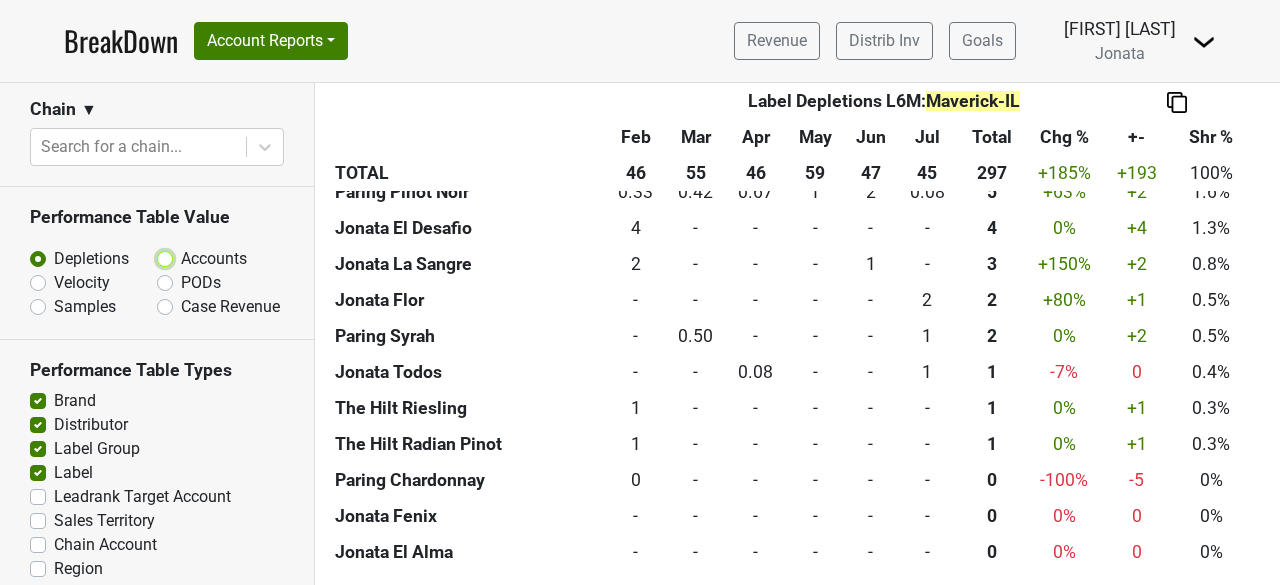 radio on "true" 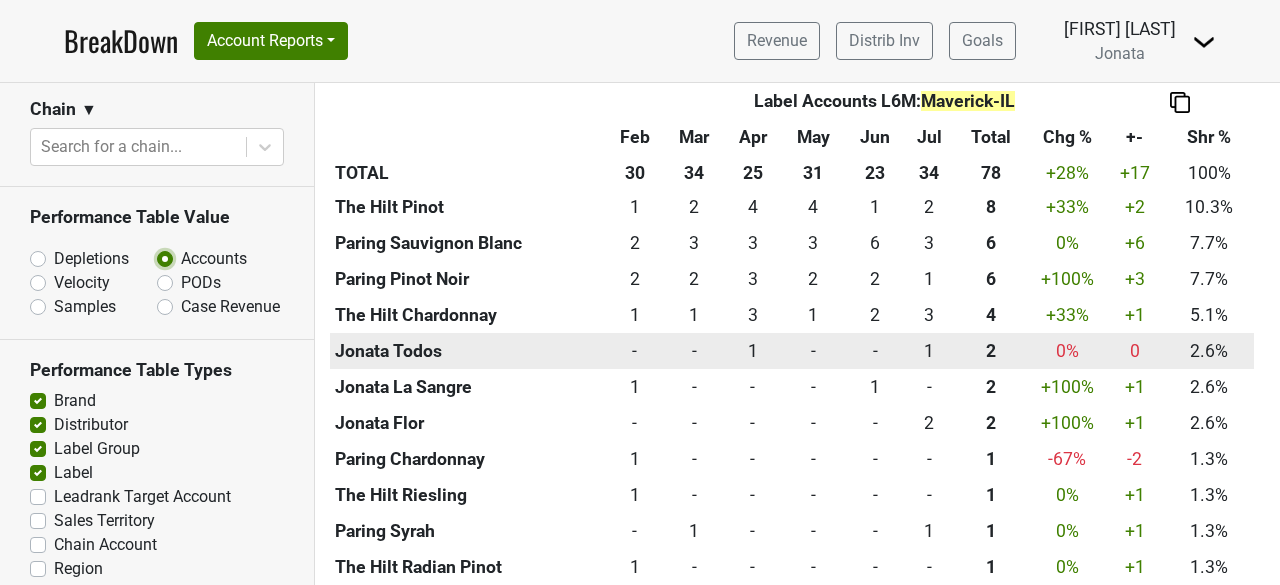 scroll, scrollTop: 1197, scrollLeft: 0, axis: vertical 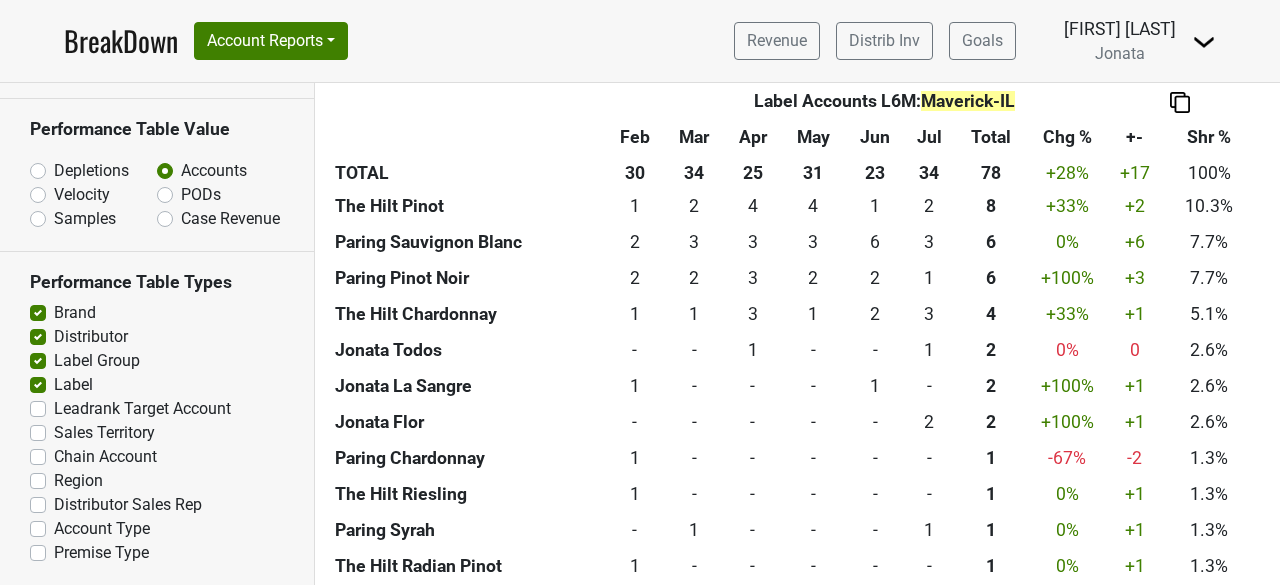 click on "Leadrank Target Account" at bounding box center [142, 409] 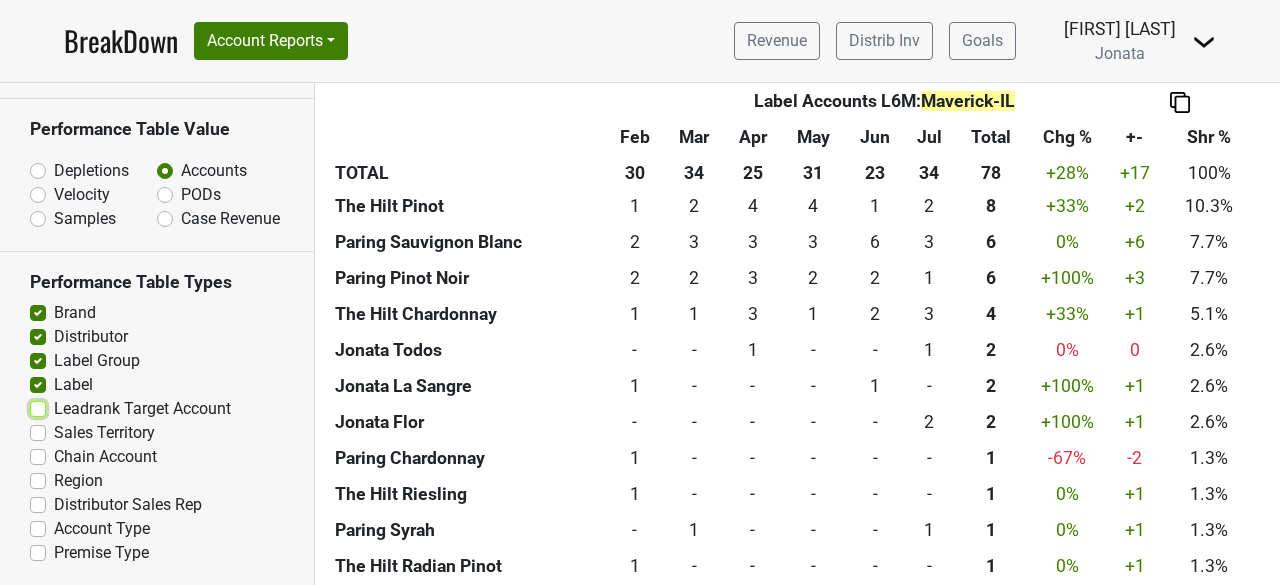 click on "Leadrank Target Account" at bounding box center [38, 407] 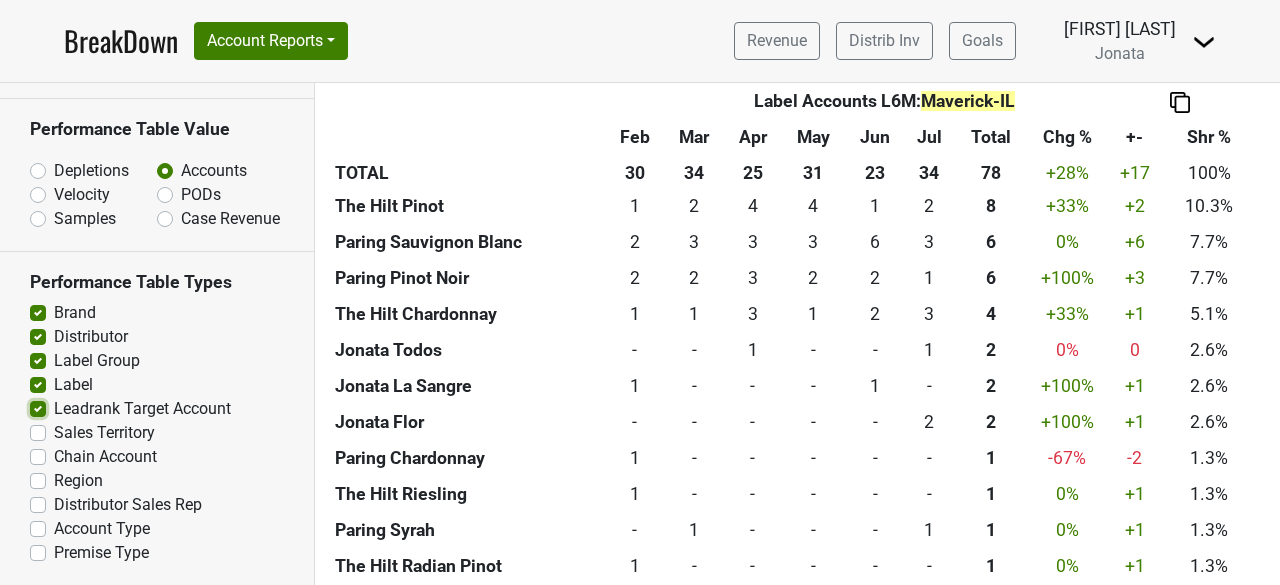 checkbox on "true" 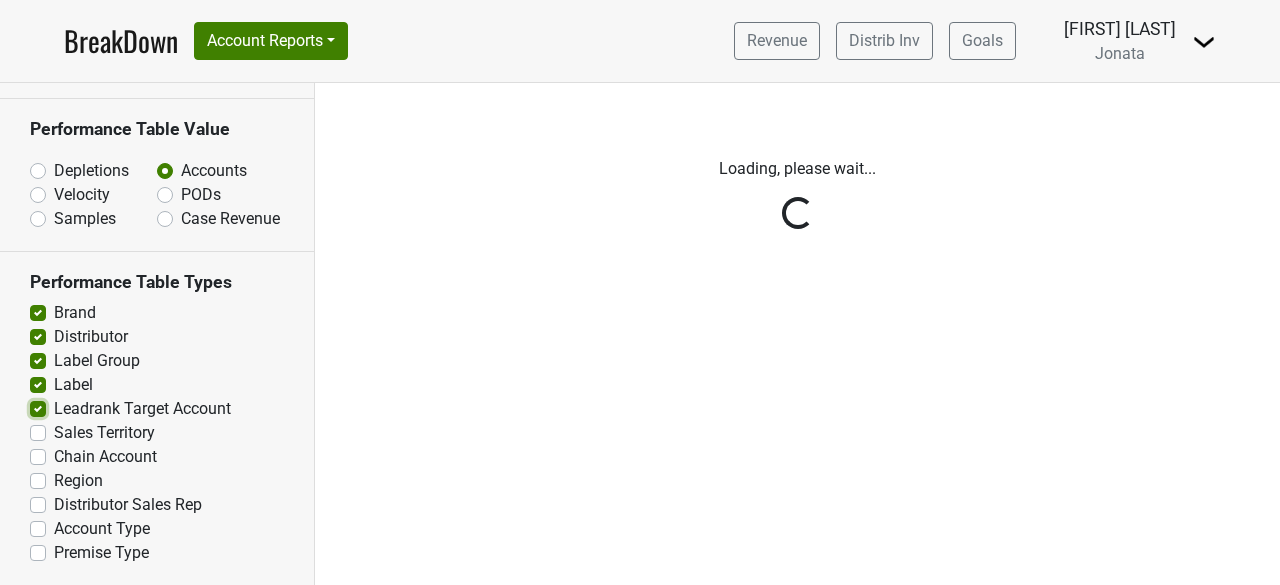scroll, scrollTop: 0, scrollLeft: 0, axis: both 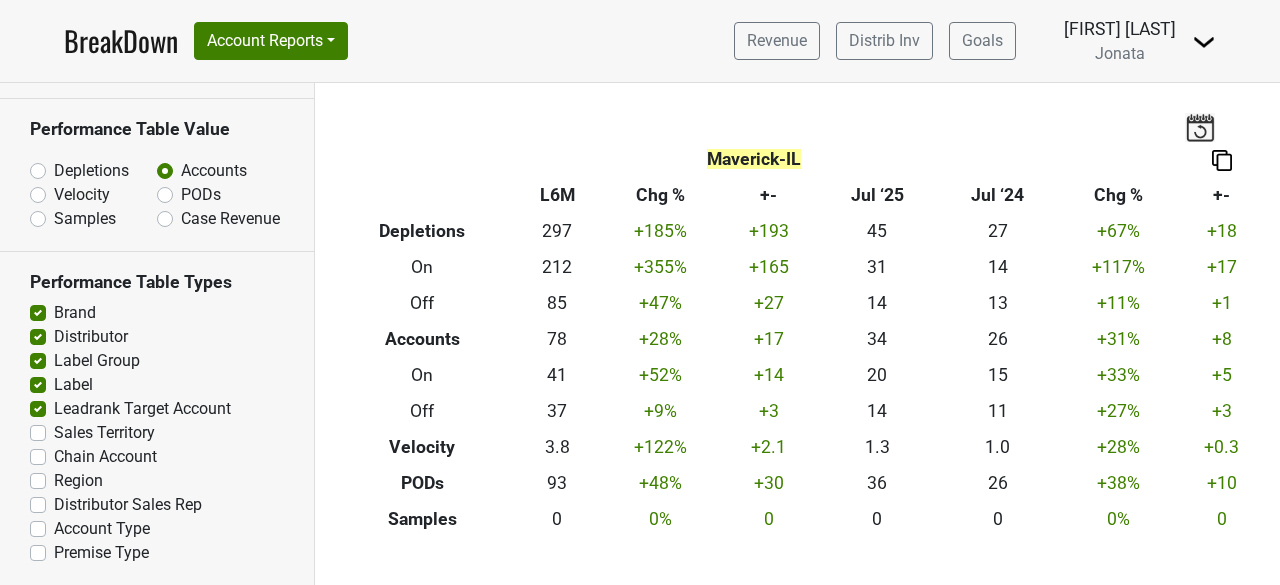 click on "Sales Territory" at bounding box center (104, 433) 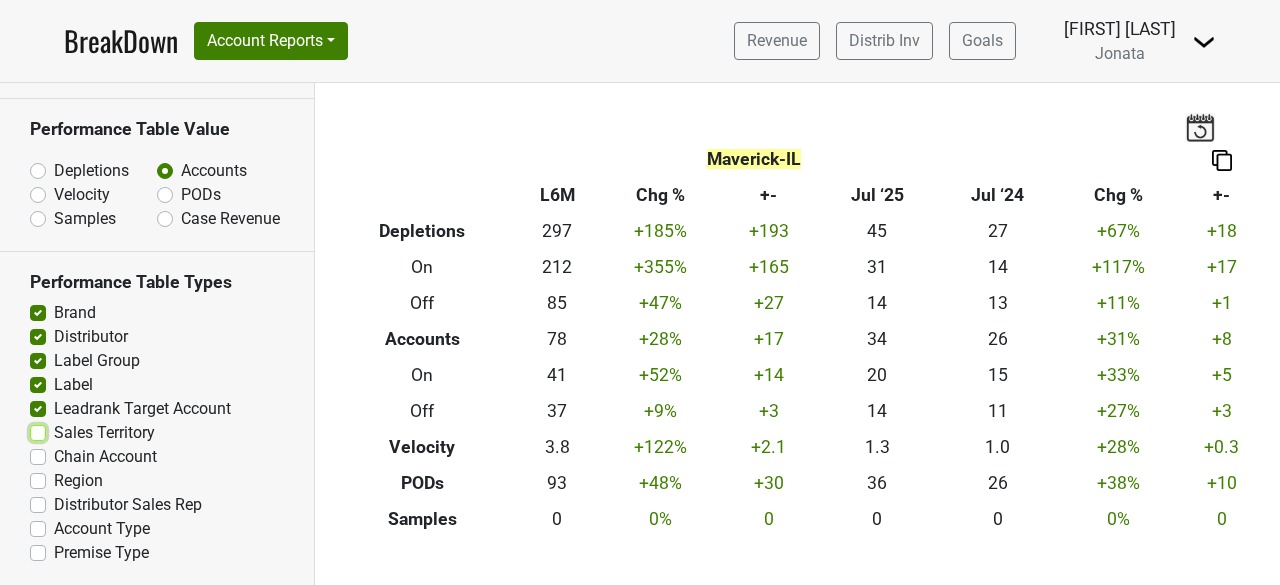 click on "Sales Territory" at bounding box center (38, 431) 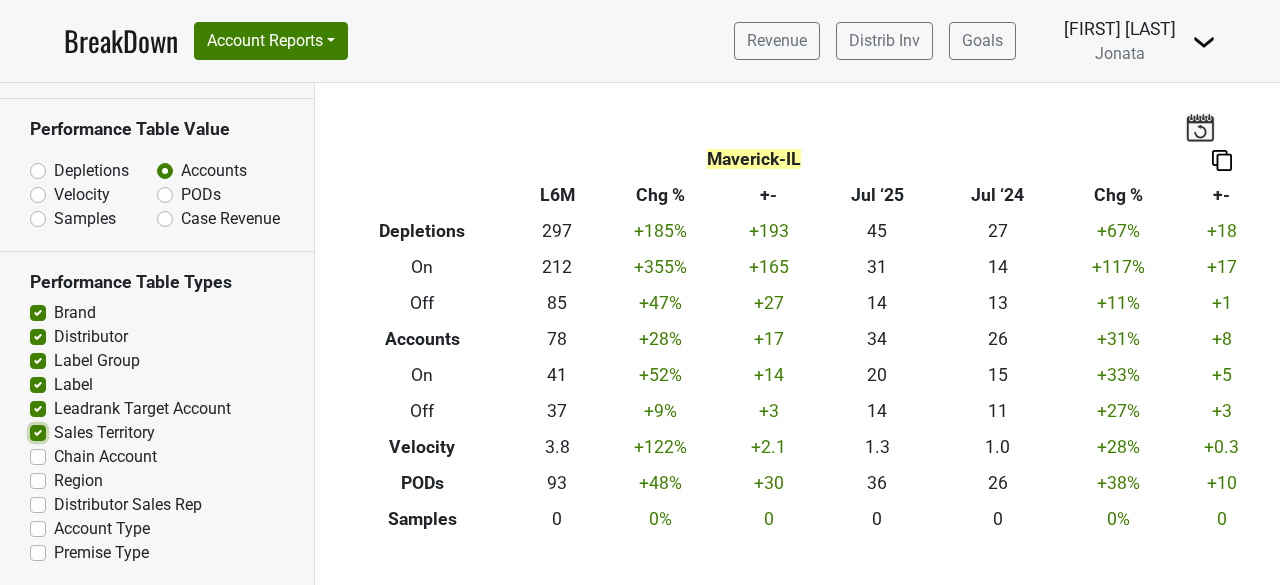 checkbox on "true" 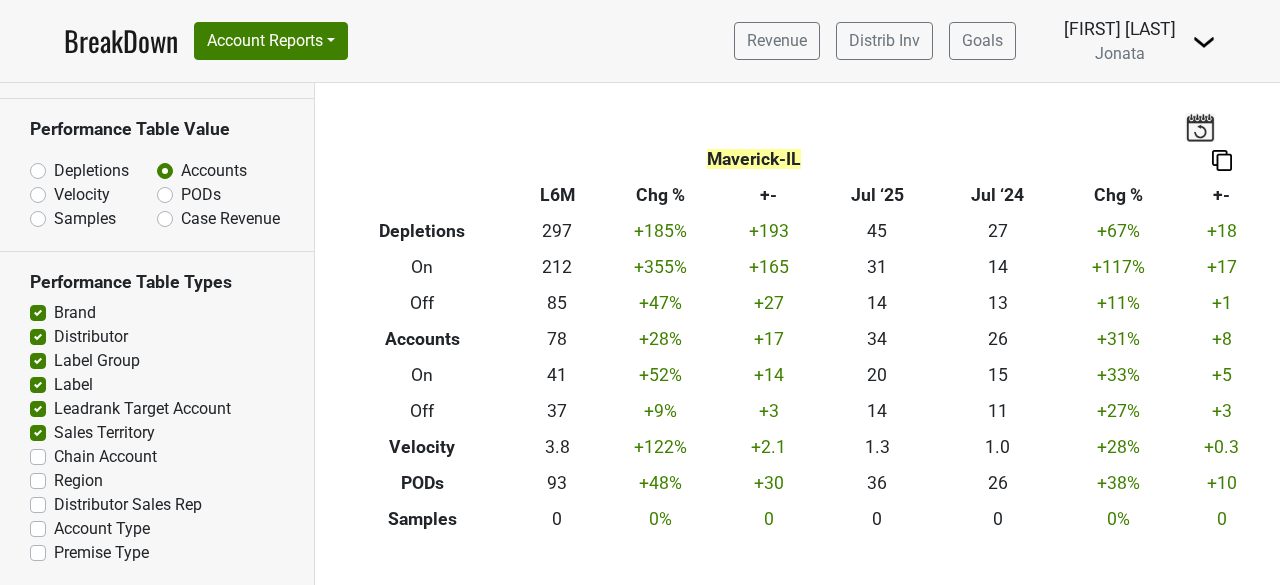 click on "Distributor Sales Rep" at bounding box center [128, 505] 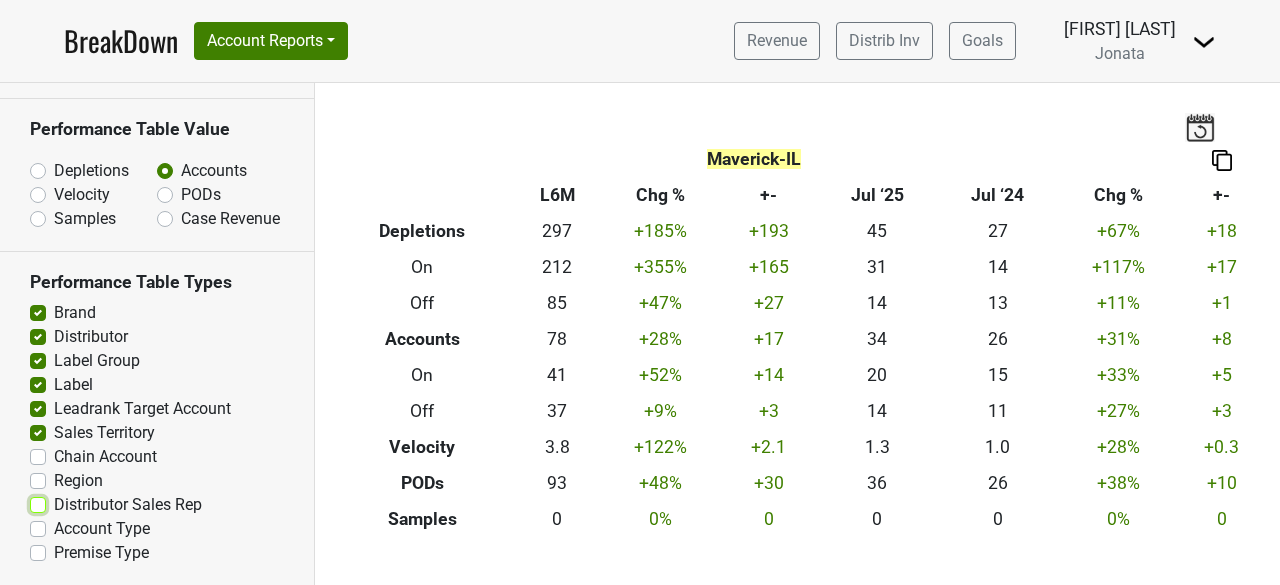 click on "Distributor Sales Rep" at bounding box center [38, 503] 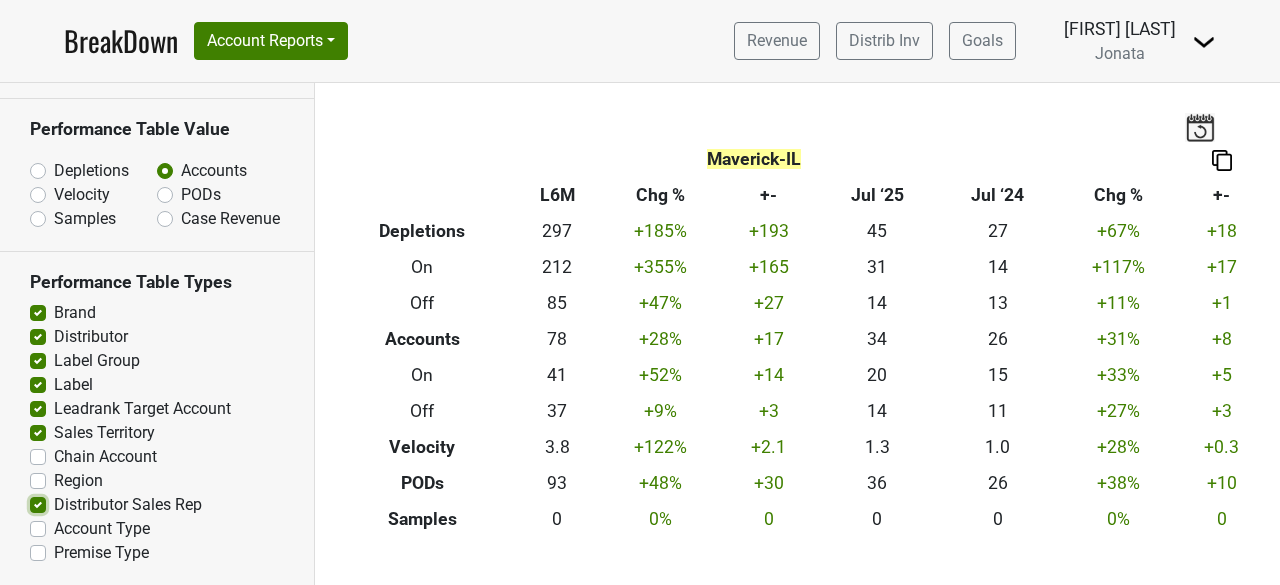 checkbox on "true" 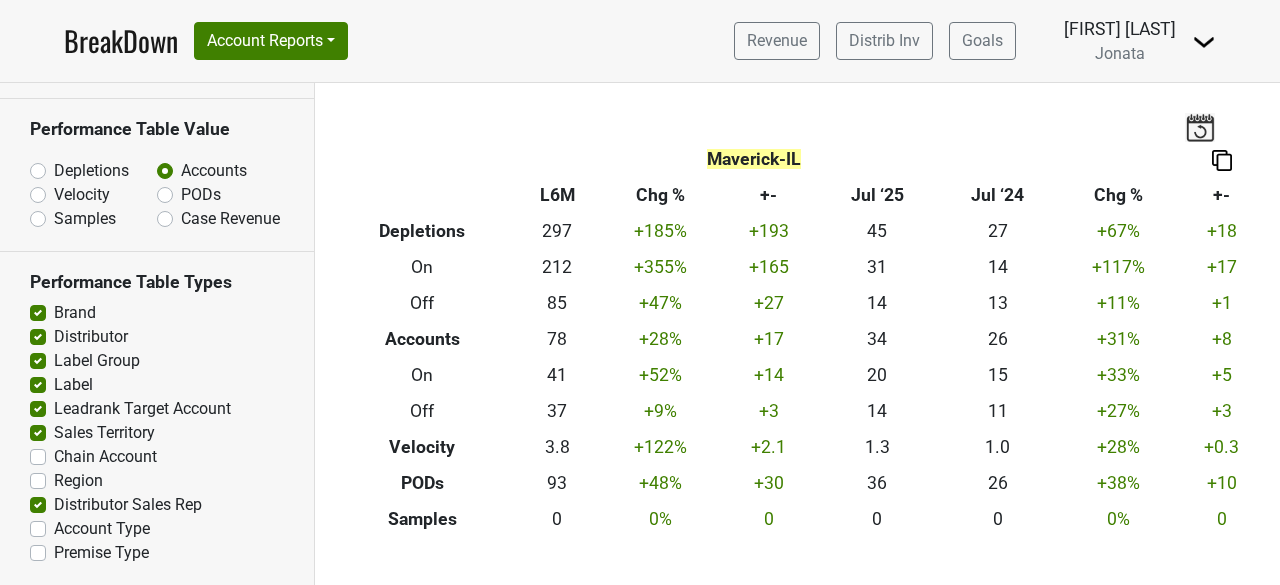 click on "Account Type" at bounding box center (102, 529) 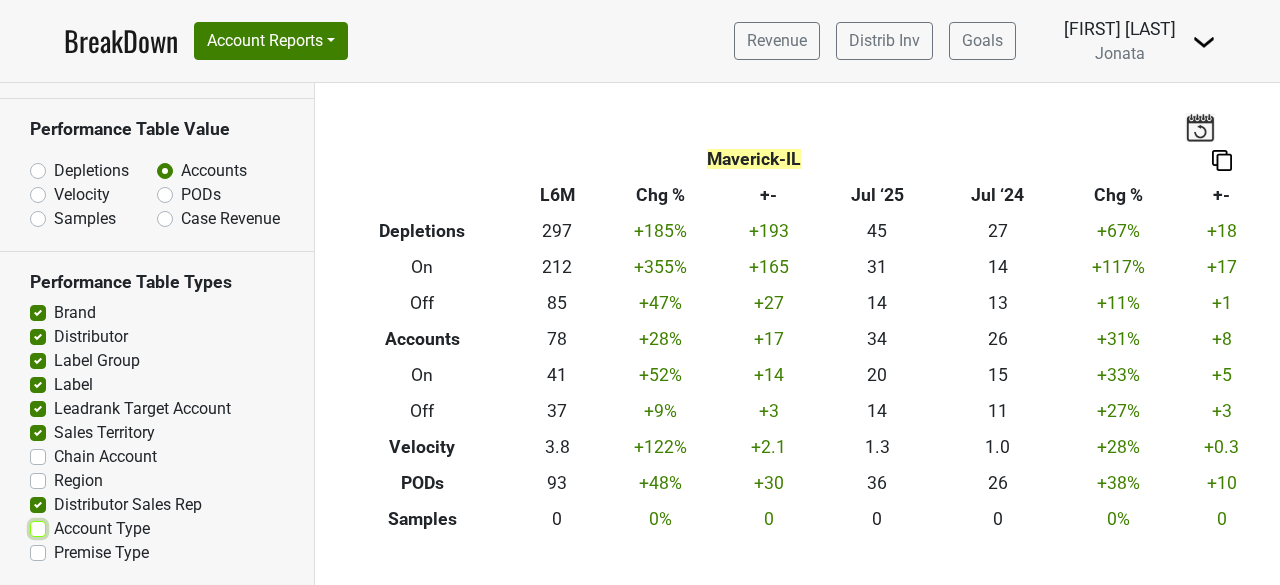 click on "Account Type" at bounding box center (38, 527) 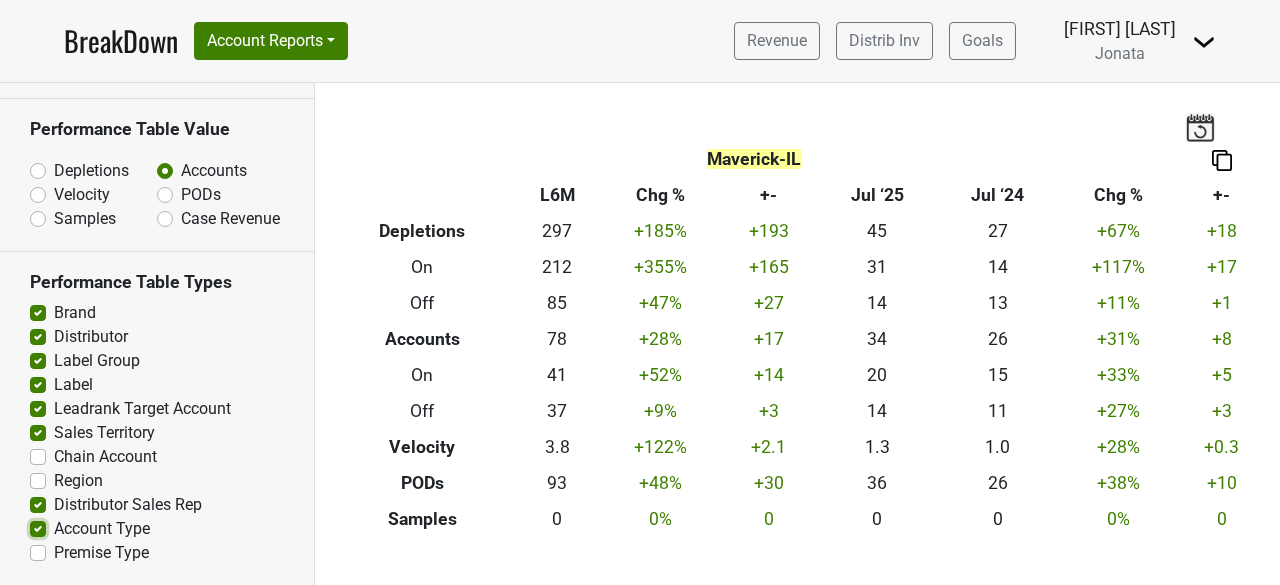 checkbox on "true" 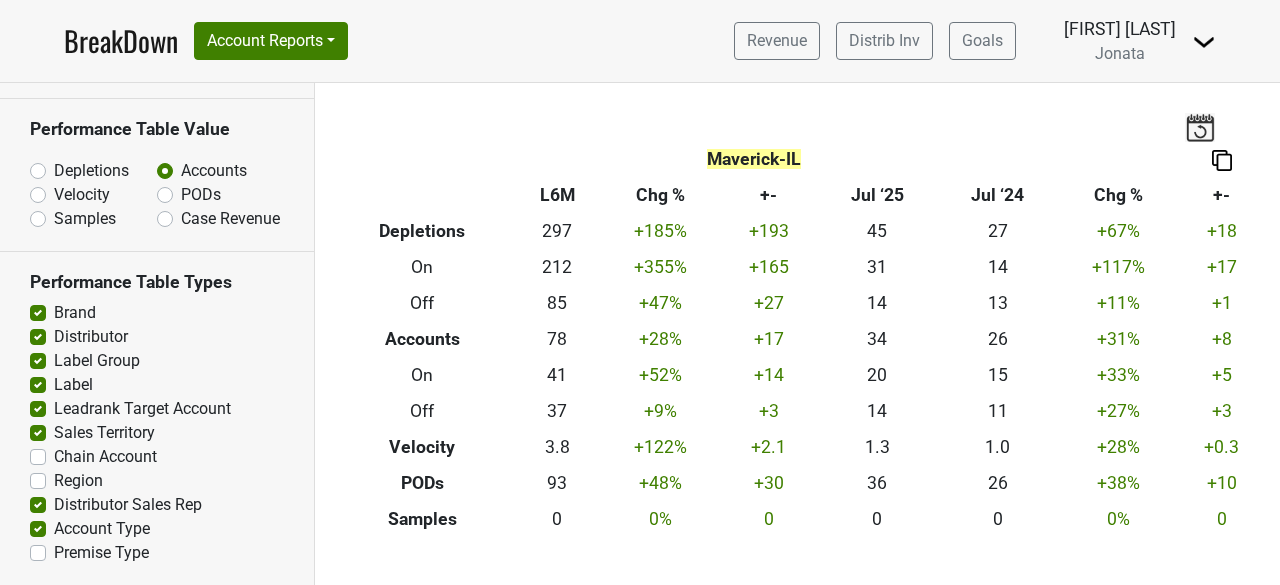 click on "Premise Type" at bounding box center [101, 553] 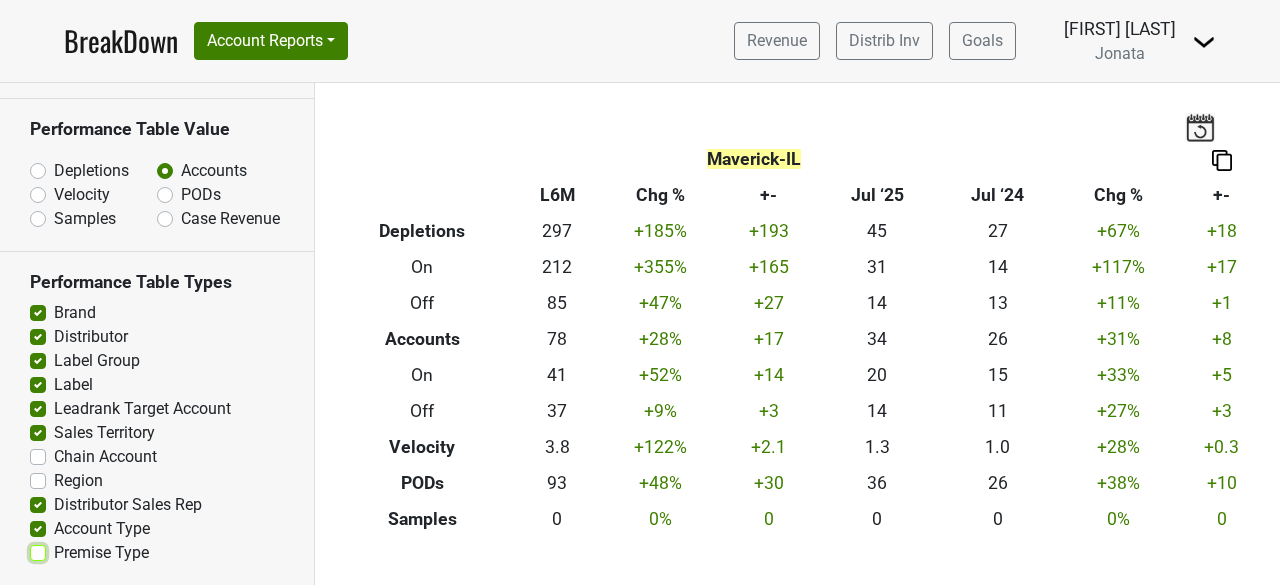 click on "Premise Type" at bounding box center (38, 551) 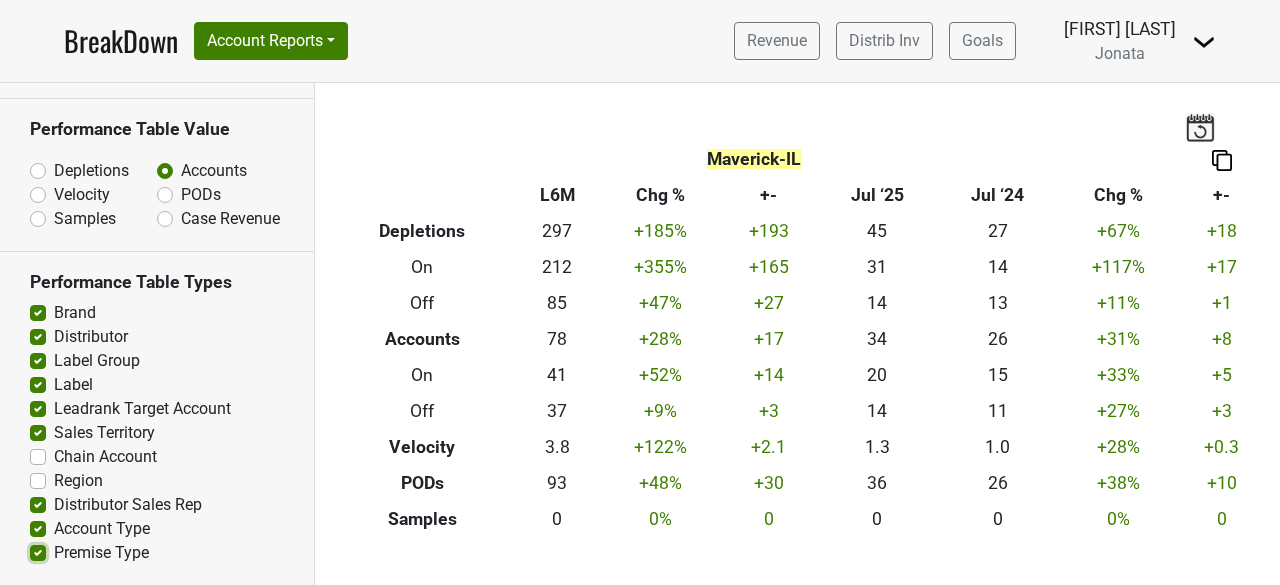 checkbox on "true" 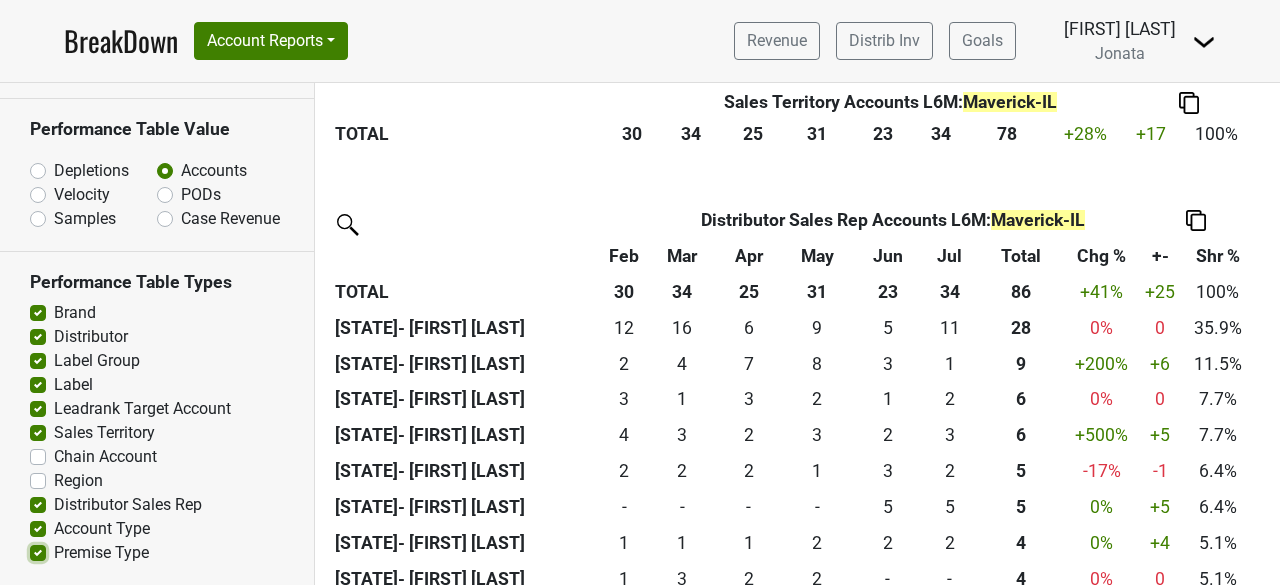 scroll, scrollTop: 2216, scrollLeft: 0, axis: vertical 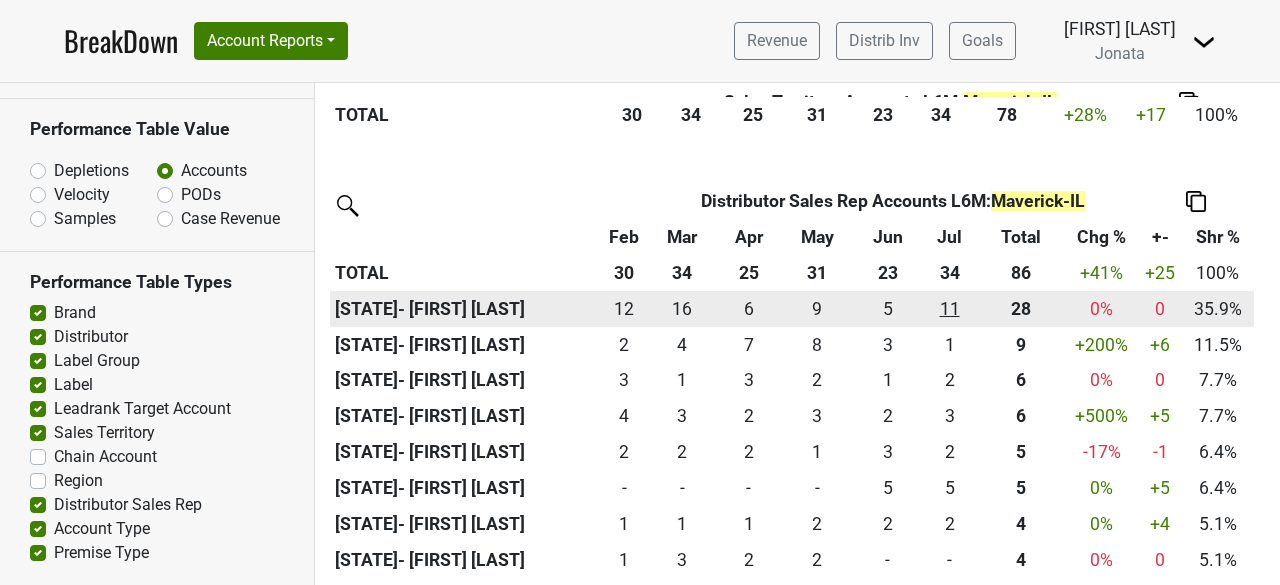 click on "11 11" at bounding box center (949, 309) 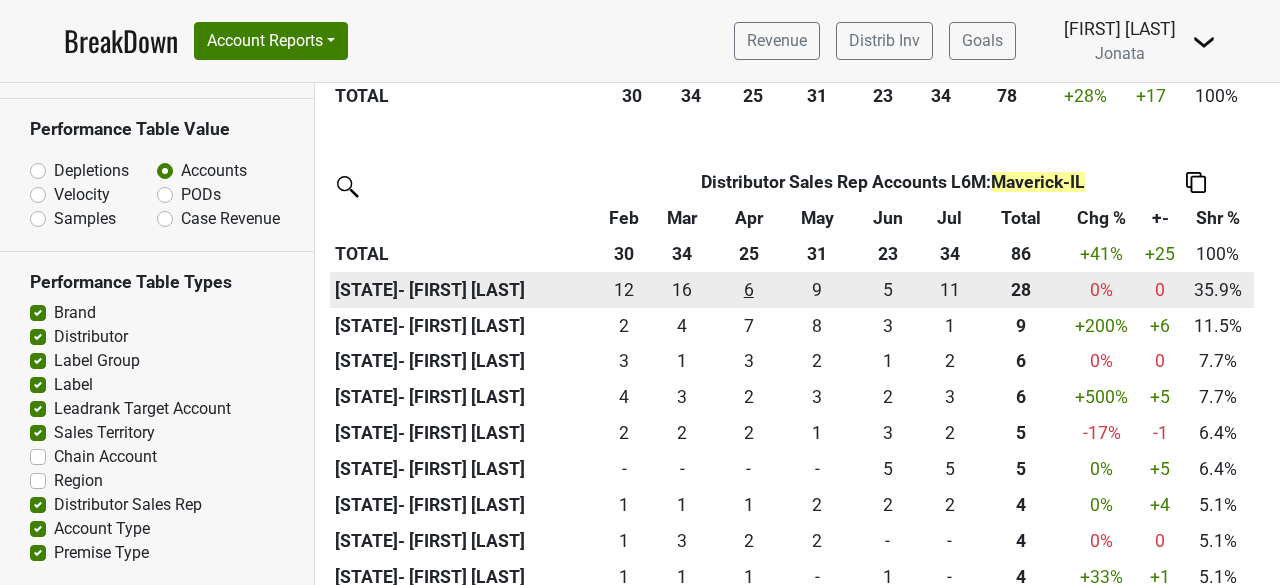 scroll, scrollTop: 2236, scrollLeft: 0, axis: vertical 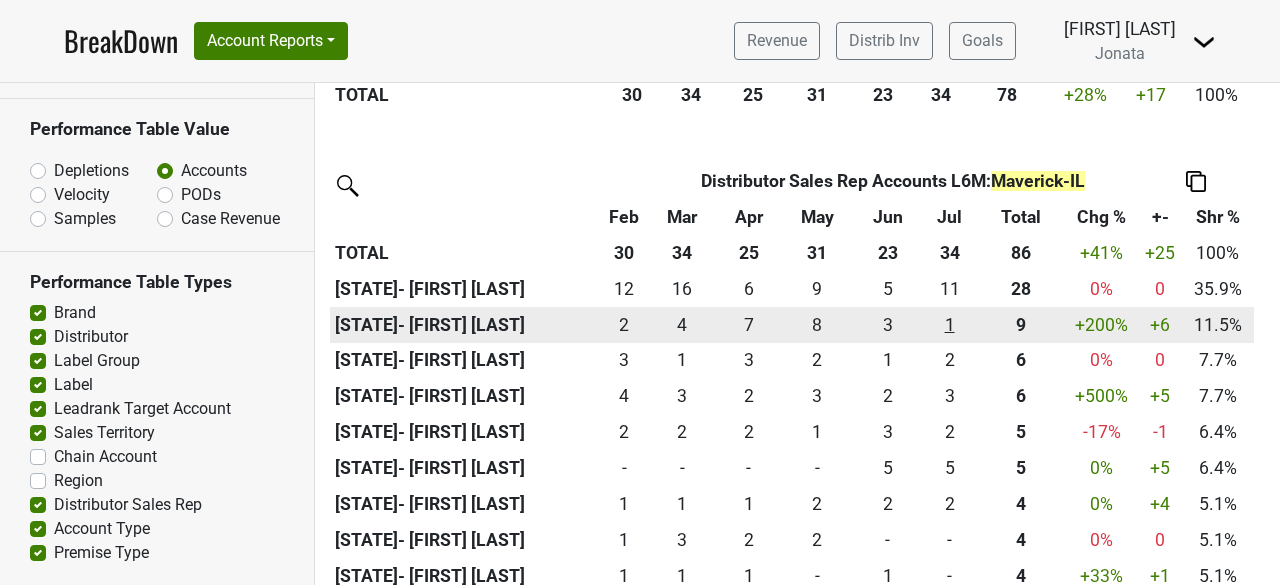 click on "1 1" at bounding box center [949, 325] 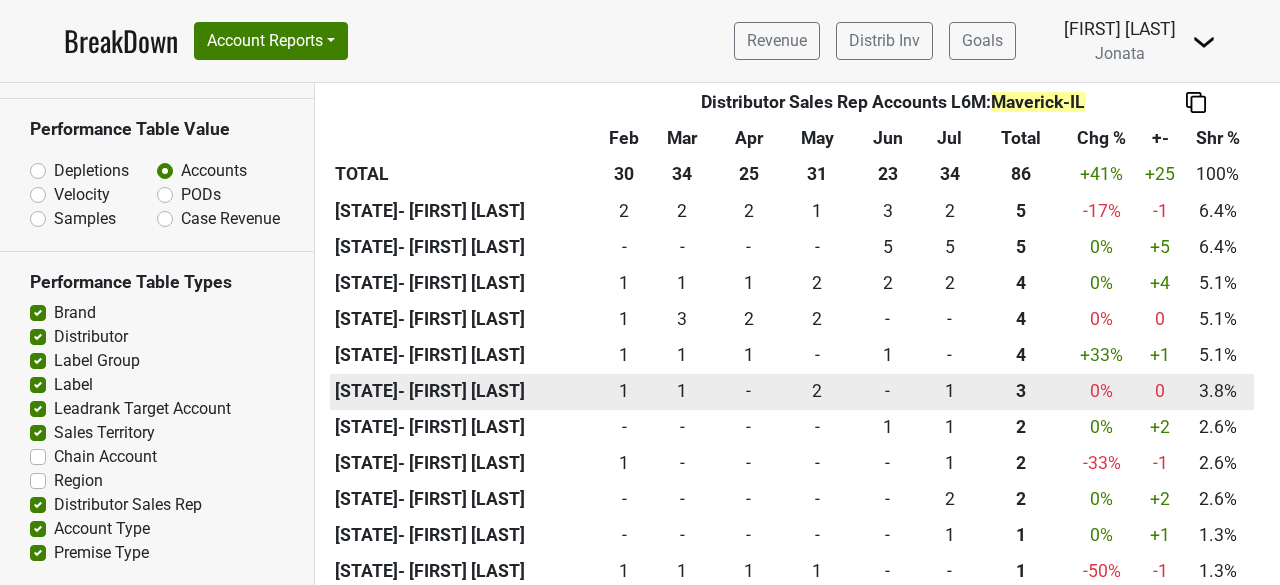 scroll, scrollTop: 2488, scrollLeft: 0, axis: vertical 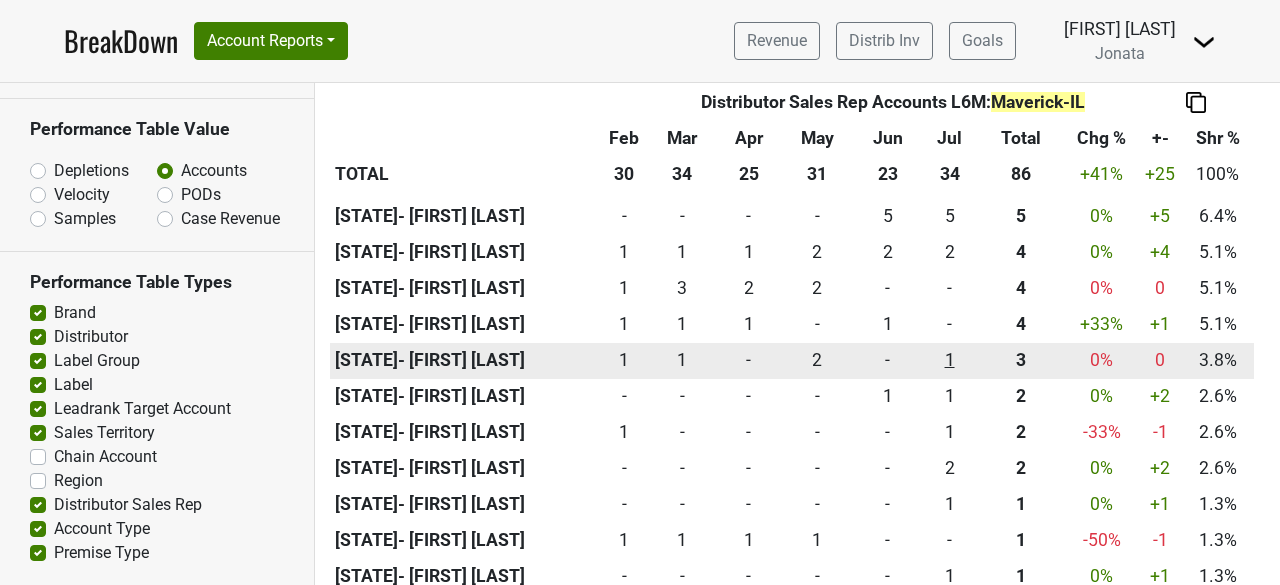 click on "1 1" at bounding box center (949, 360) 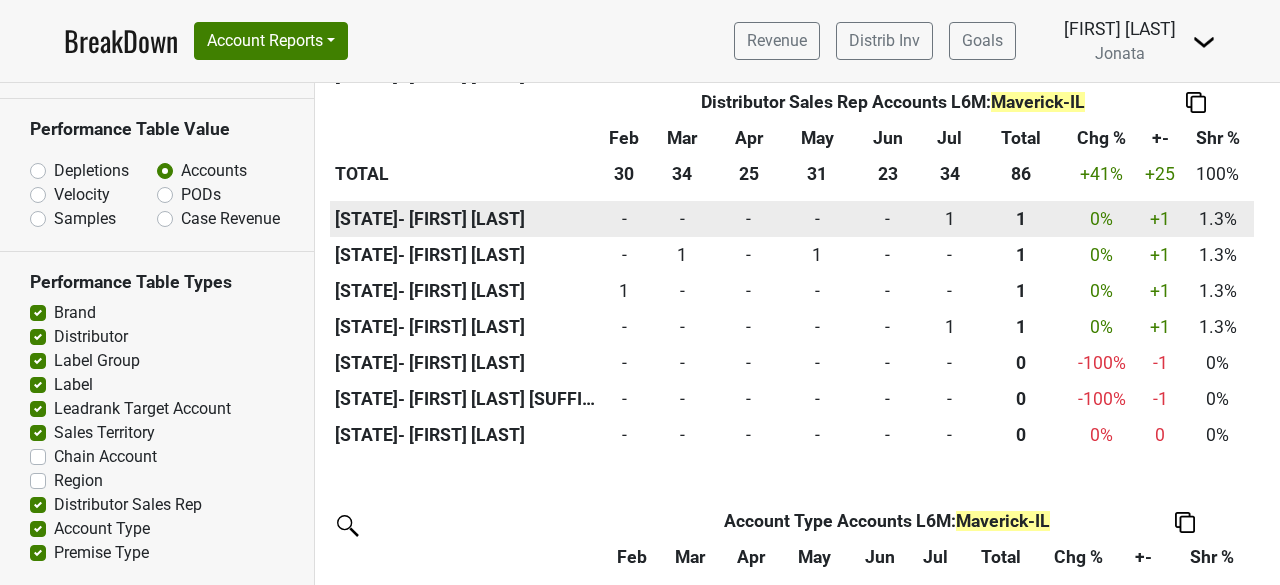 scroll, scrollTop: 2844, scrollLeft: 0, axis: vertical 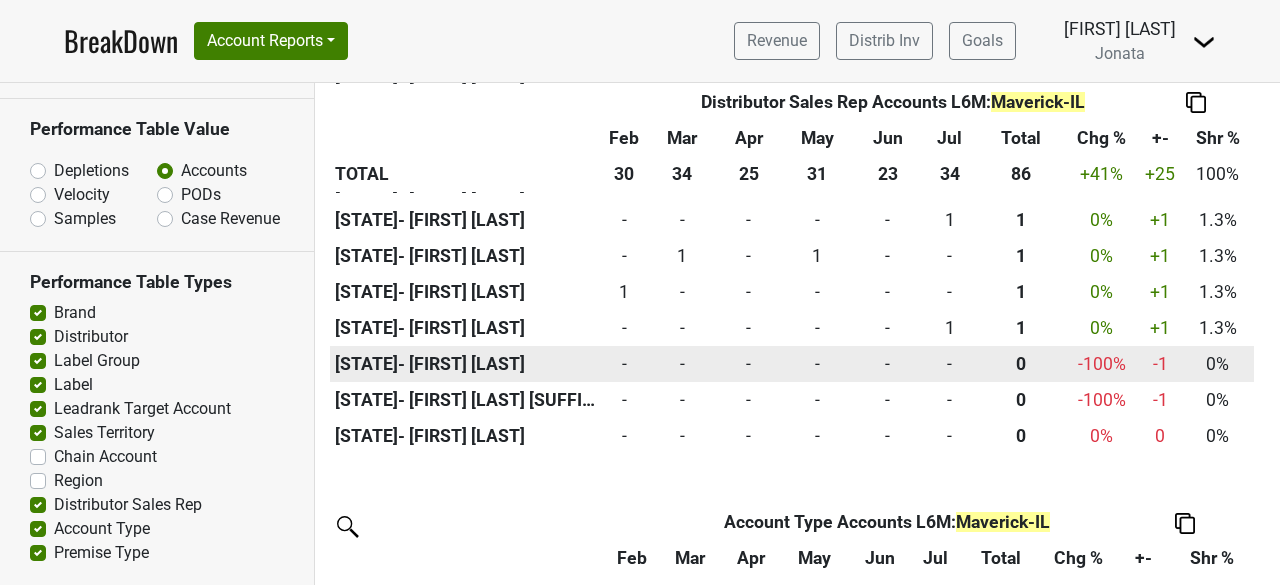 click on "0 -" at bounding box center (887, 364) 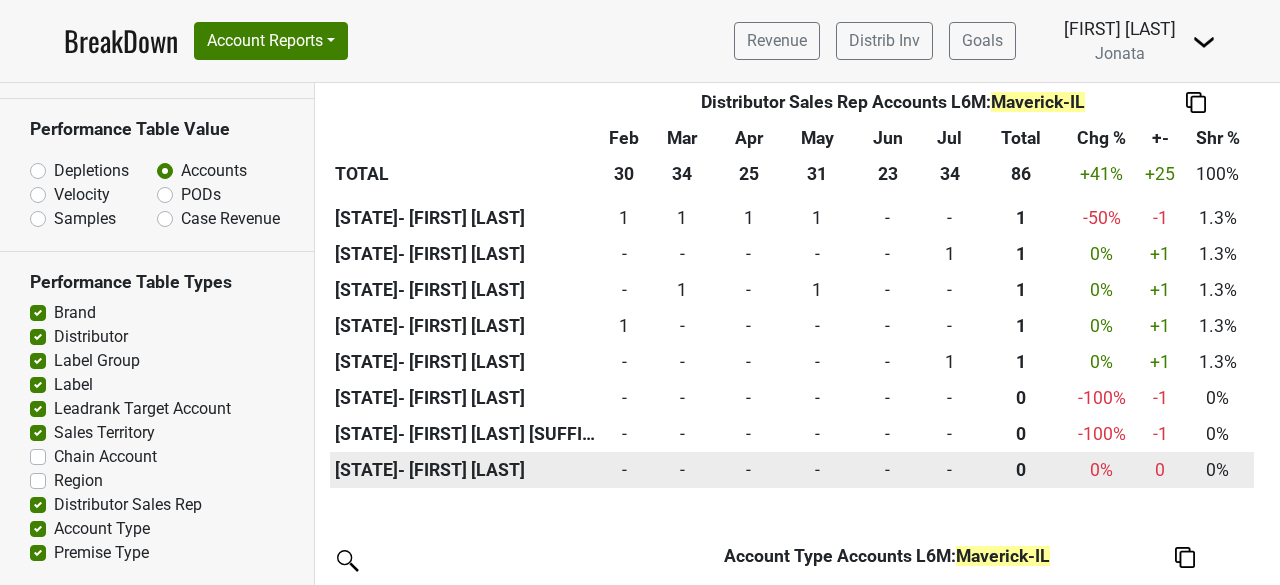 scroll, scrollTop: 2808, scrollLeft: 0, axis: vertical 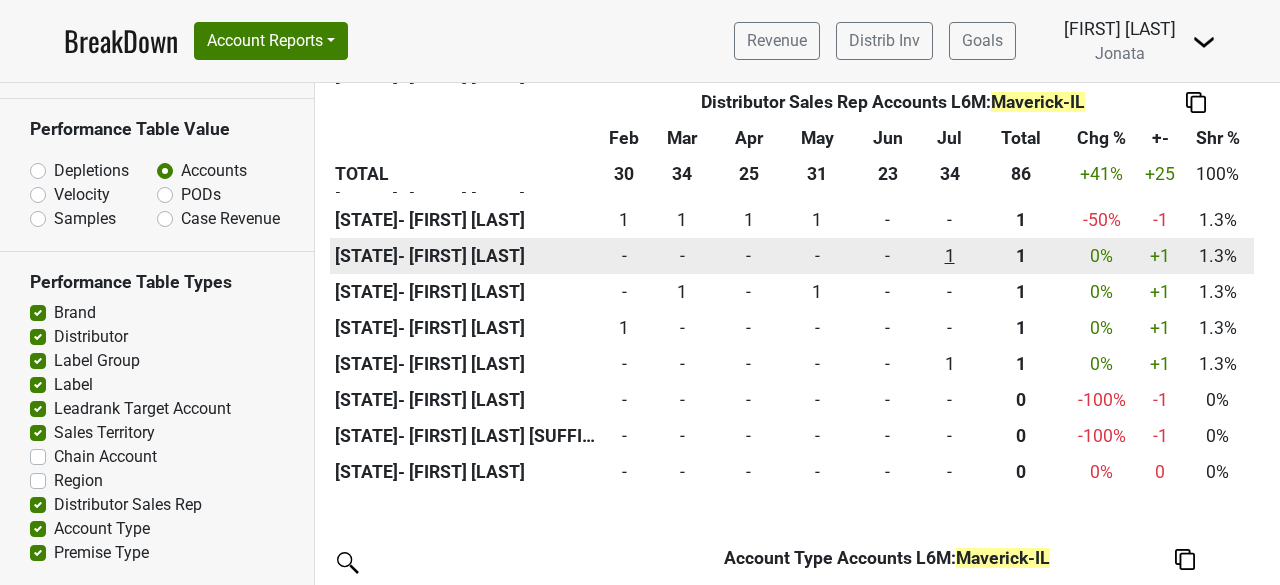 click on "1 1" at bounding box center [949, 256] 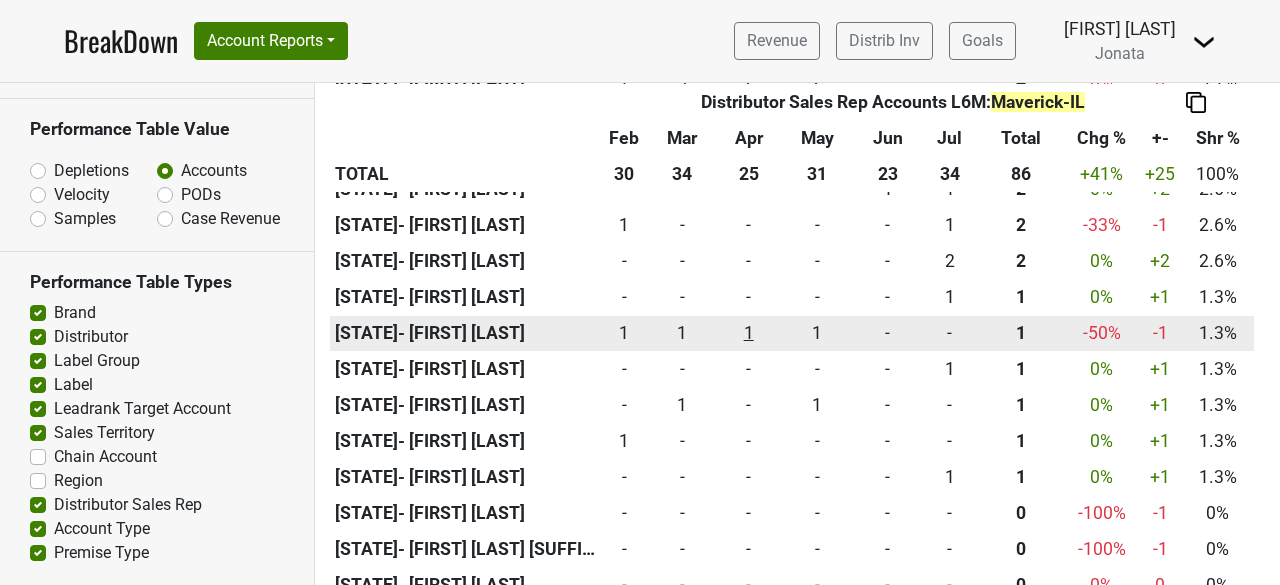 scroll, scrollTop: 2696, scrollLeft: 0, axis: vertical 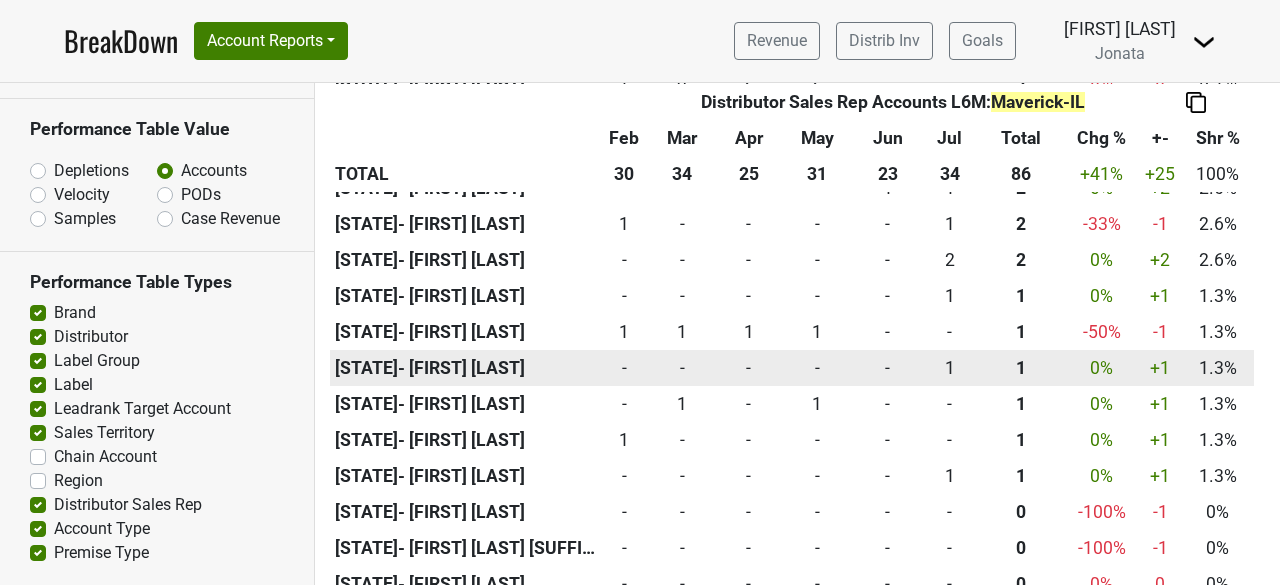 click on "0 -" at bounding box center [624, 368] 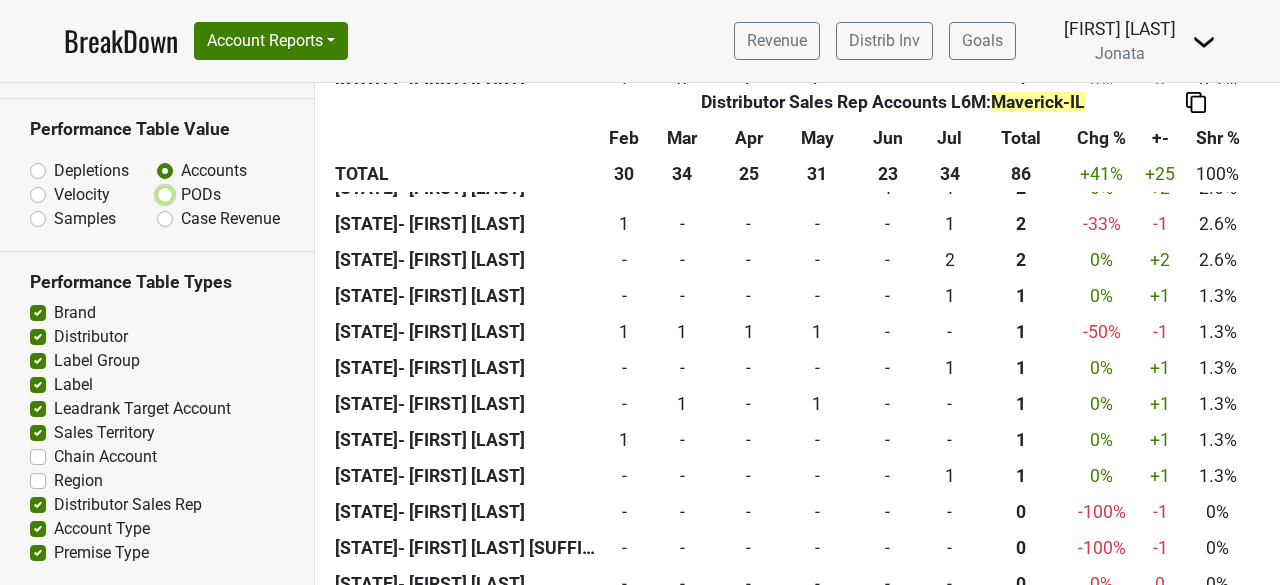 click on "PODs" at bounding box center (217, 193) 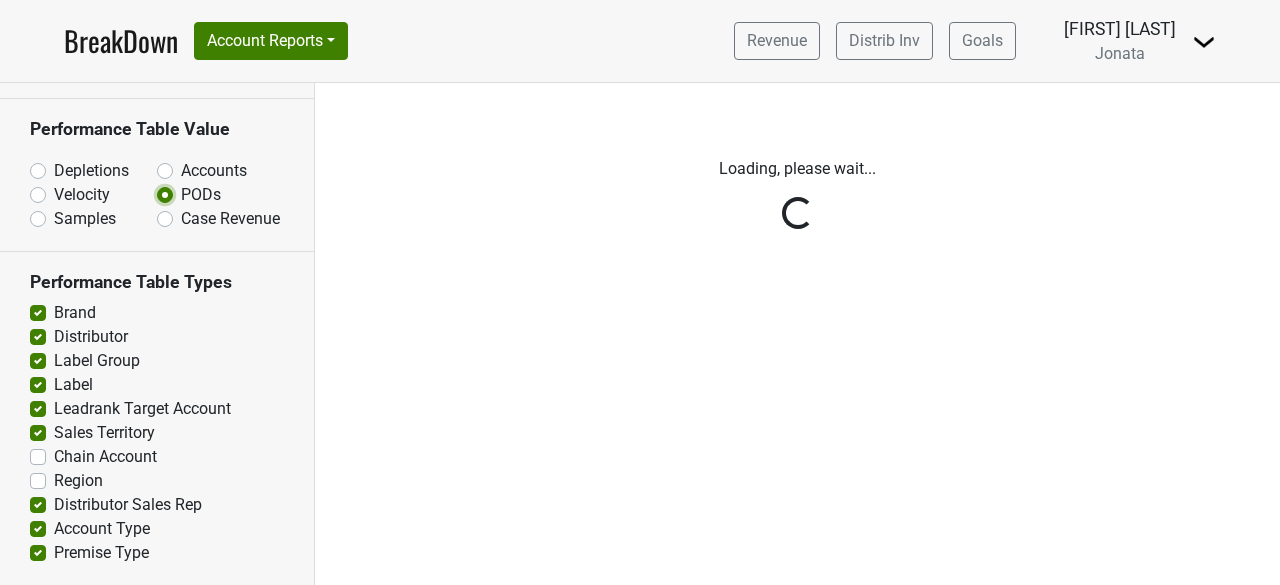 scroll, scrollTop: 0, scrollLeft: 0, axis: both 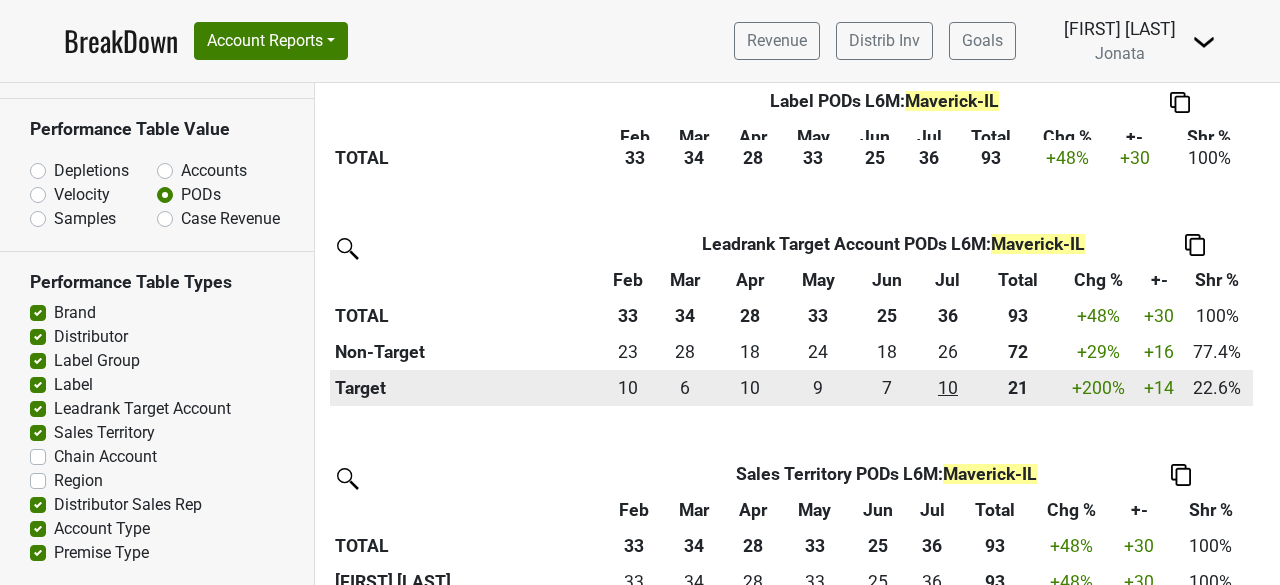 click on "10 10" at bounding box center [948, 388] 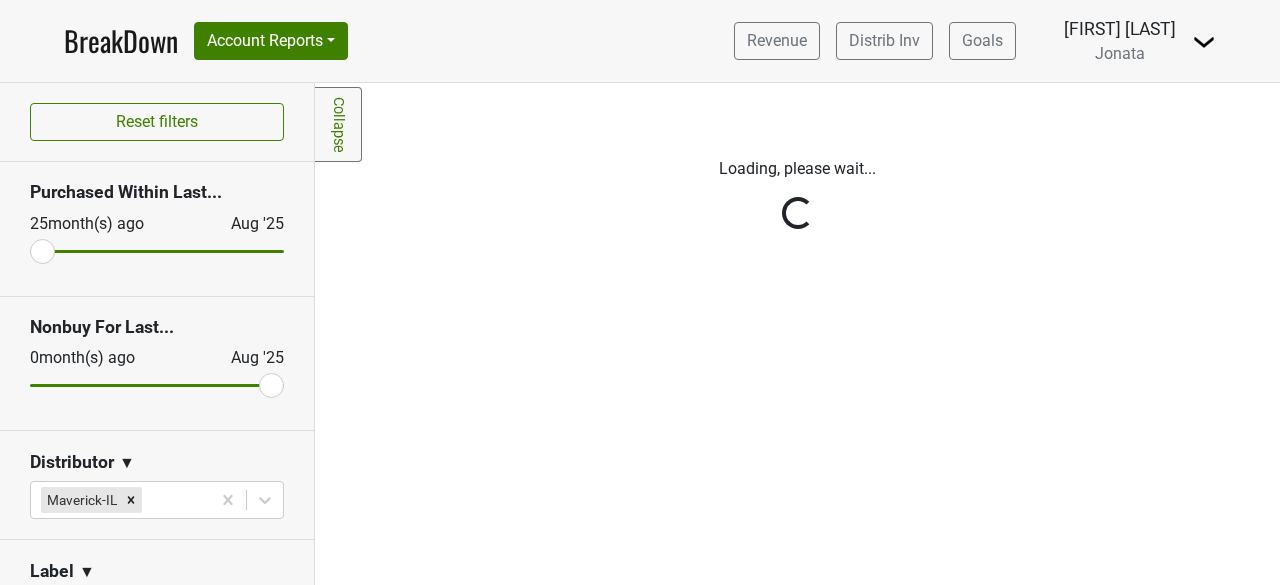 scroll, scrollTop: 0, scrollLeft: 0, axis: both 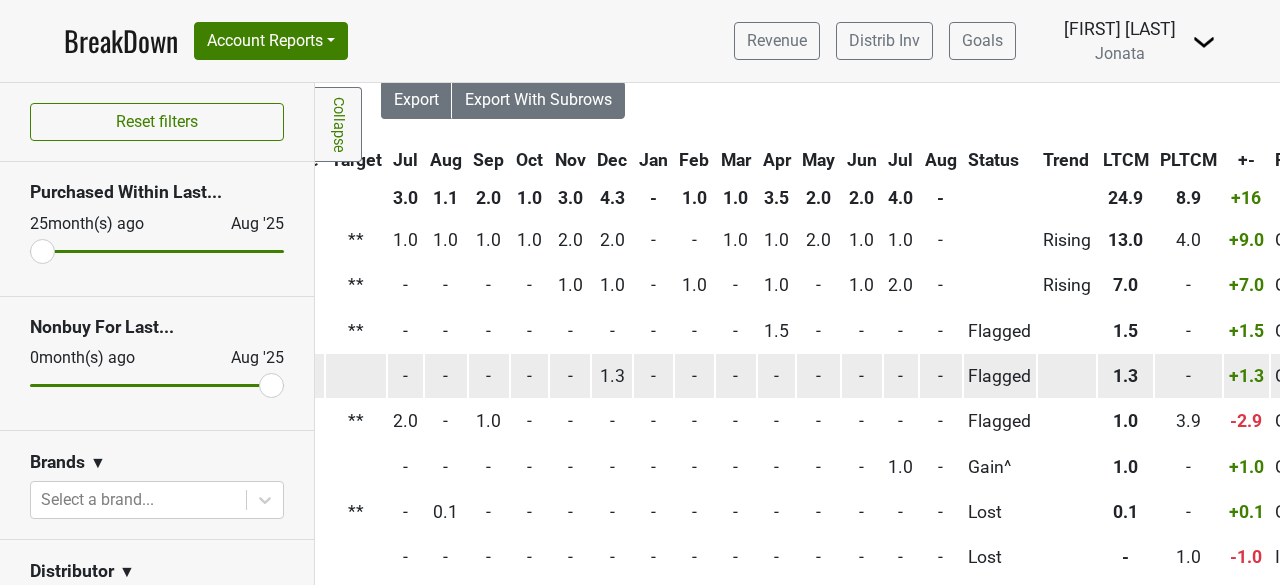 click on "Flagged" at bounding box center (1000, 375) 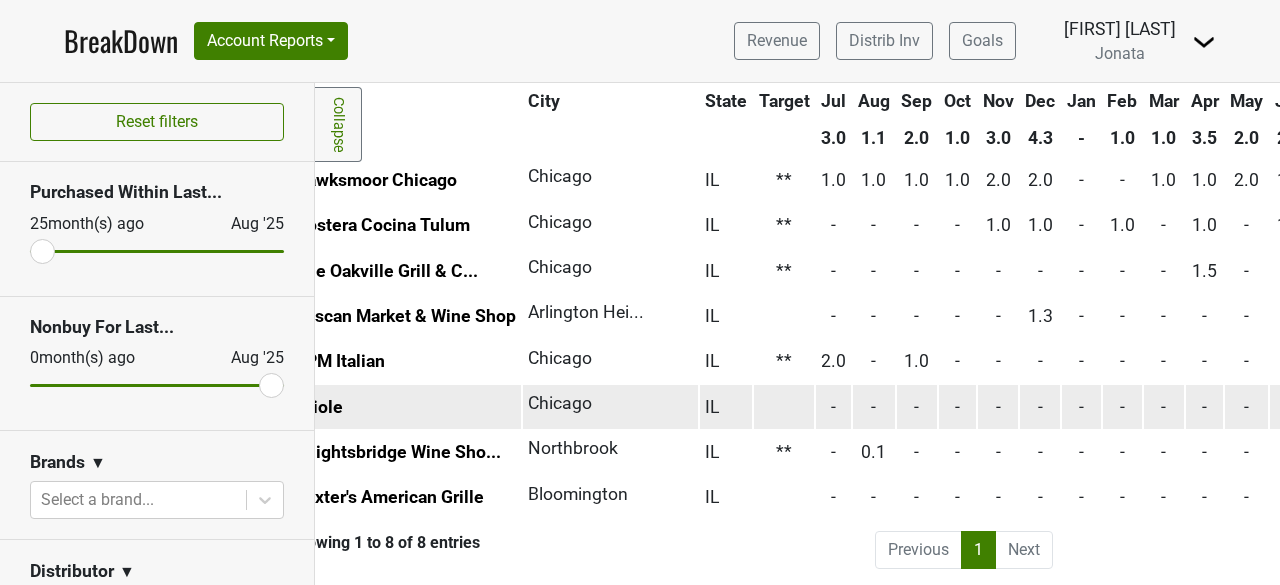 scroll, scrollTop: 129, scrollLeft: 0, axis: vertical 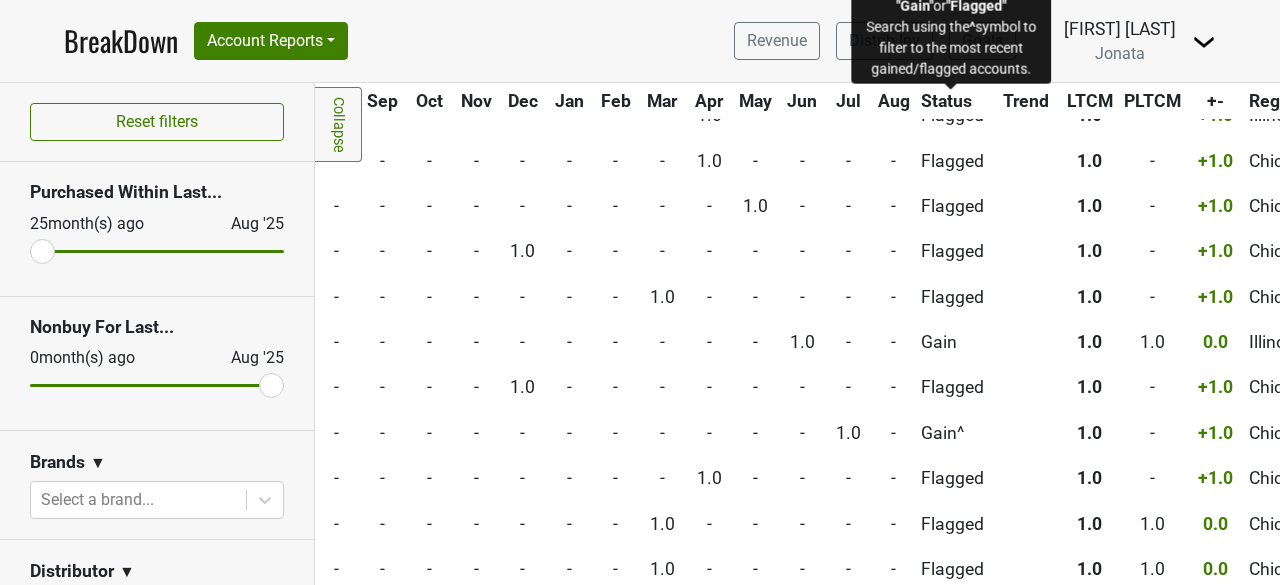 click on "Status" at bounding box center (946, 101) 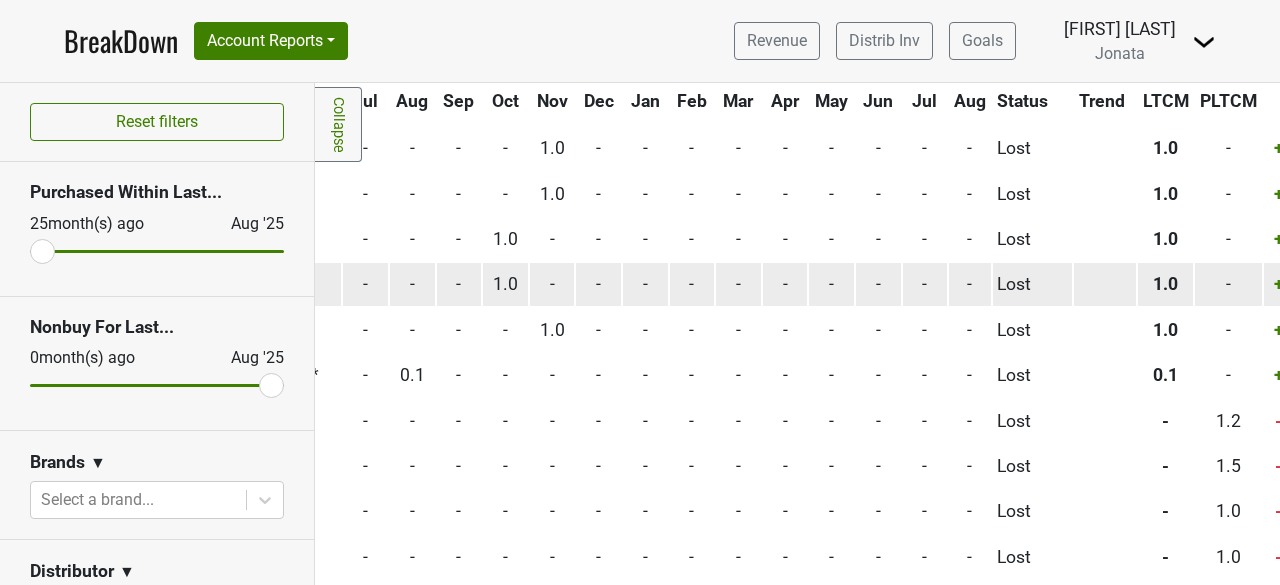 scroll, scrollTop: 5044, scrollLeft: 596, axis: both 